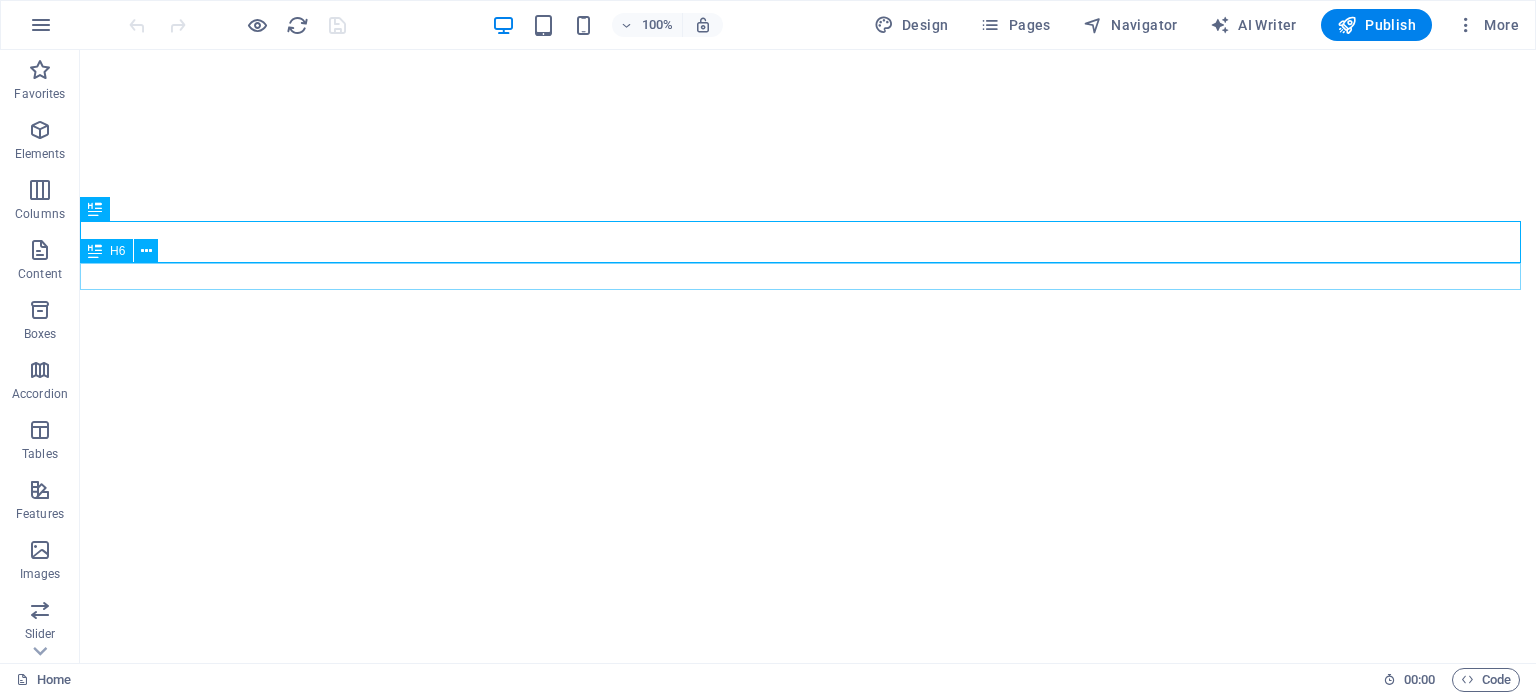 scroll, scrollTop: 0, scrollLeft: 0, axis: both 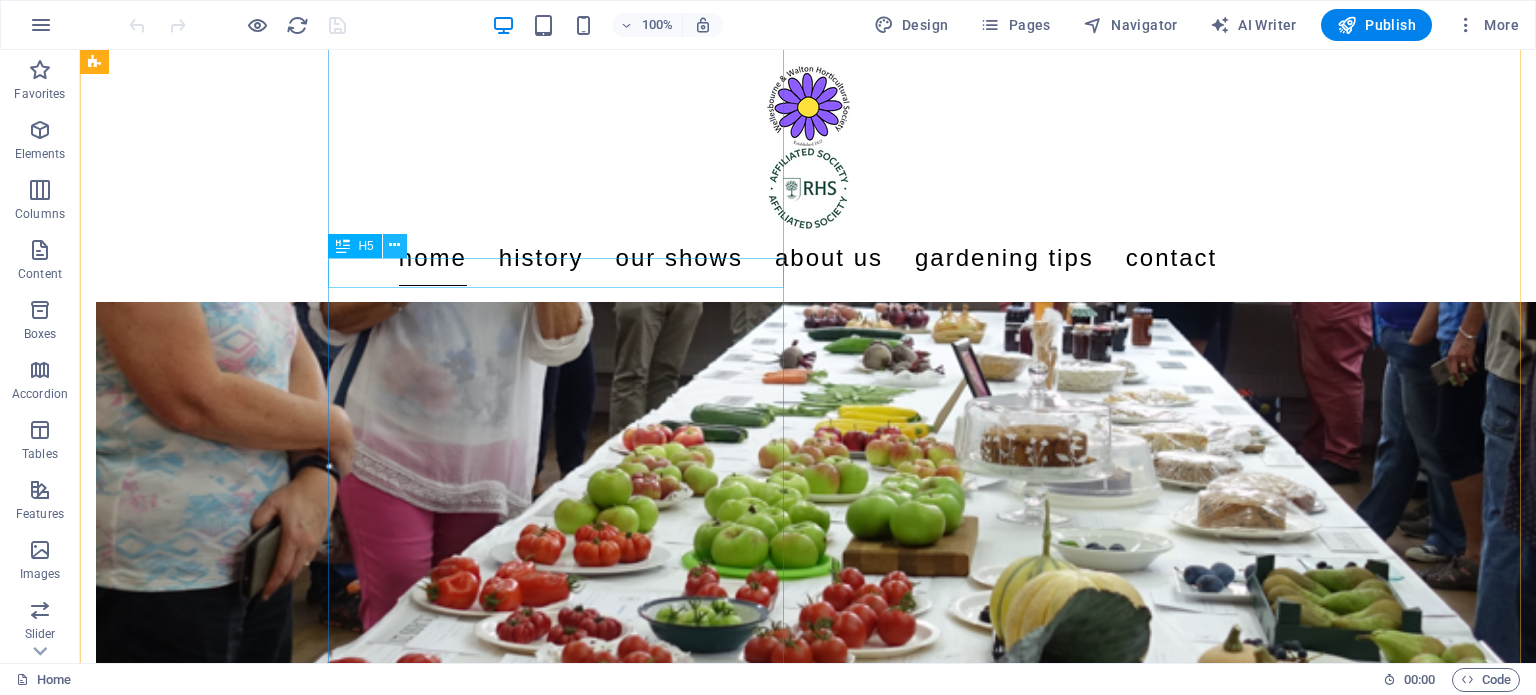 click at bounding box center [394, 245] 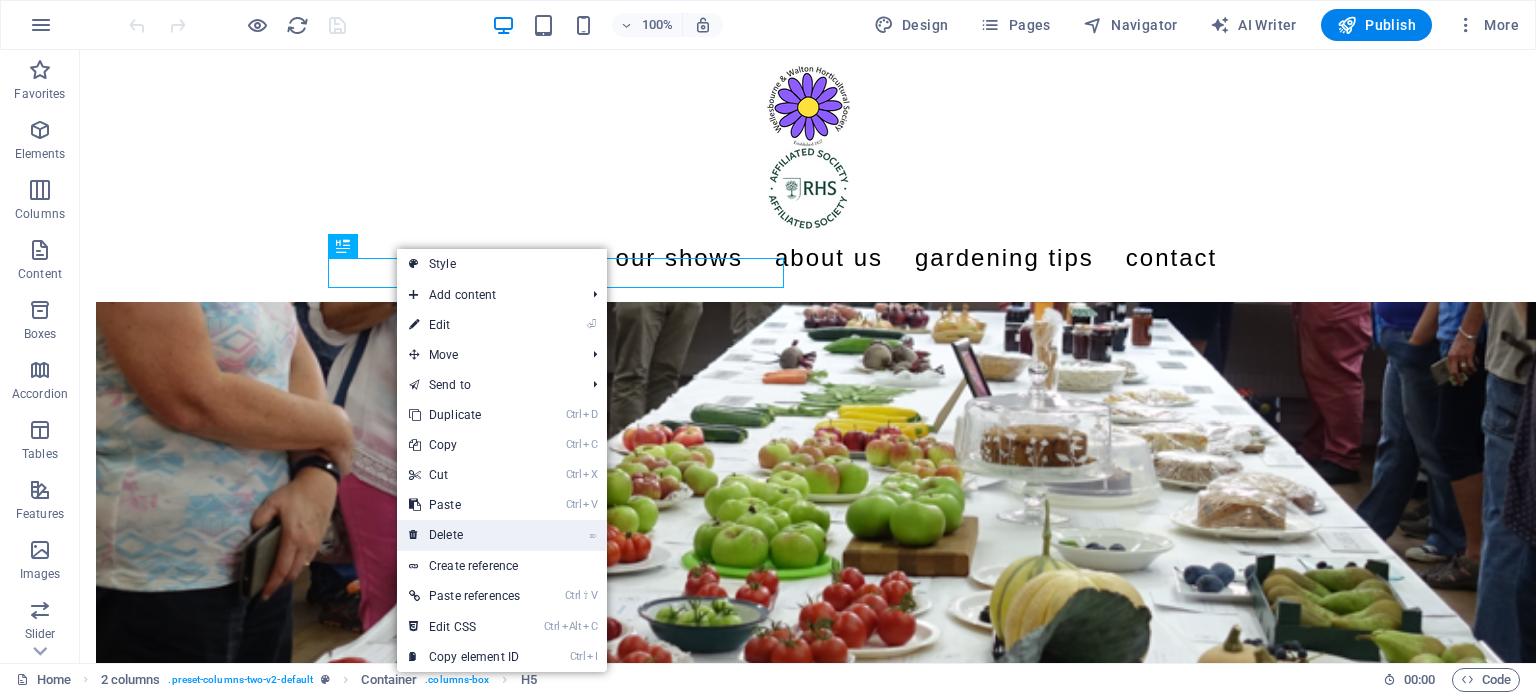 click on "⌦  Delete" at bounding box center [464, 535] 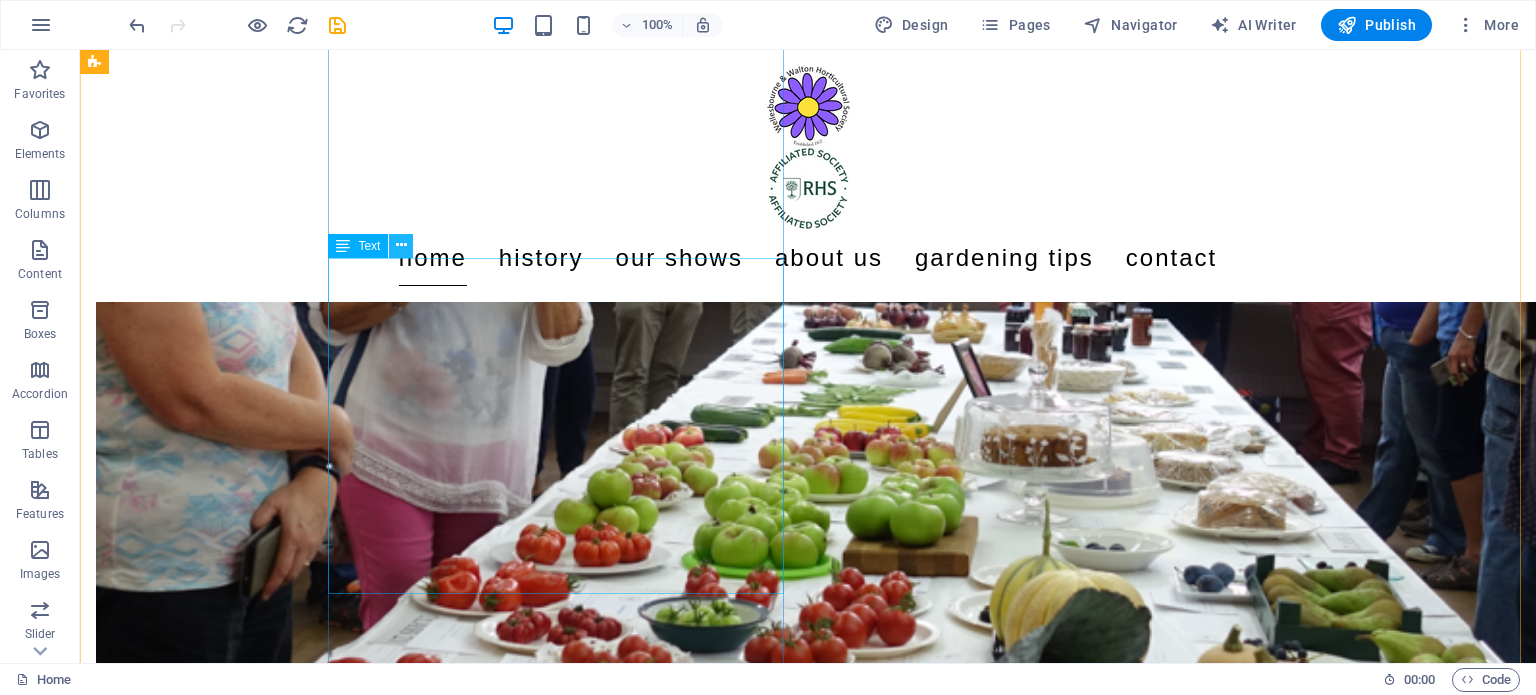 click at bounding box center [401, 245] 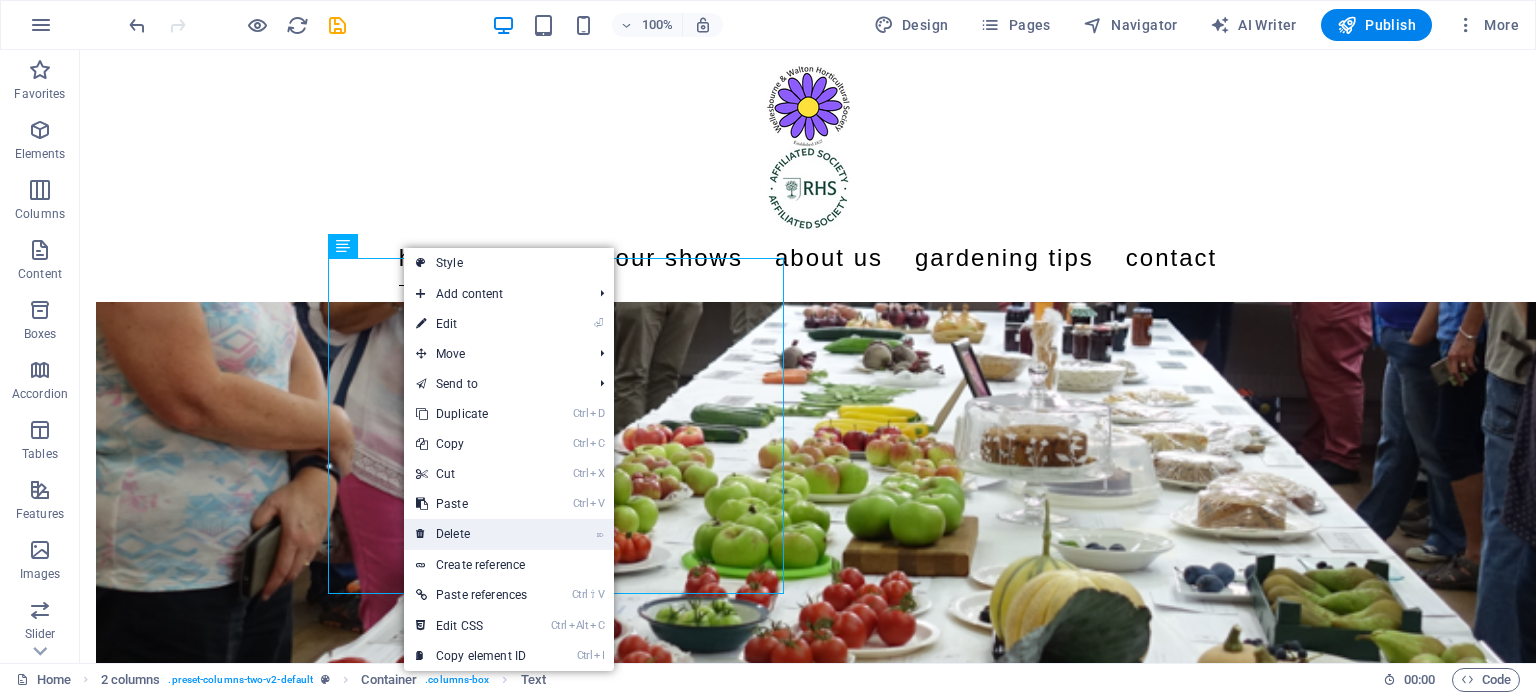 click on "⌦  Delete" at bounding box center [471, 534] 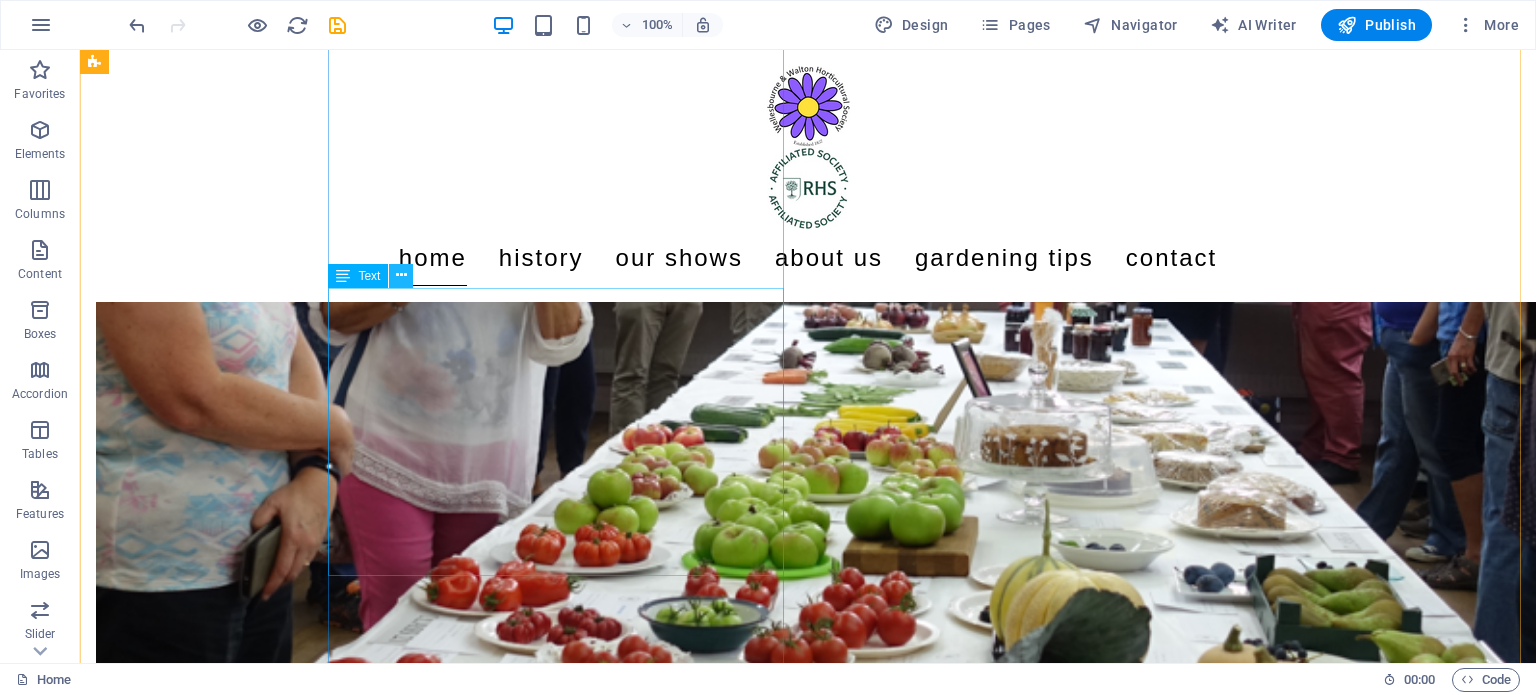 click at bounding box center [401, 275] 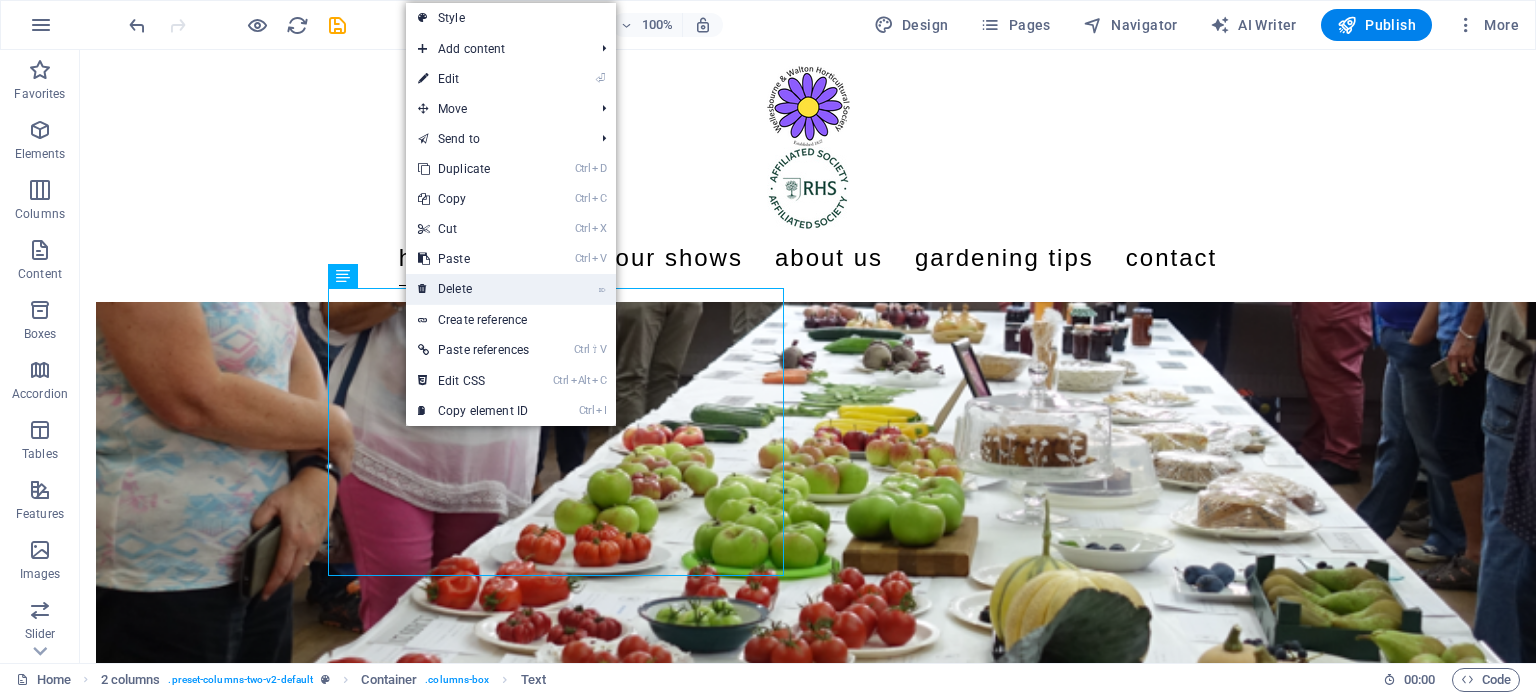 click on "⌦  Delete" at bounding box center (473, 289) 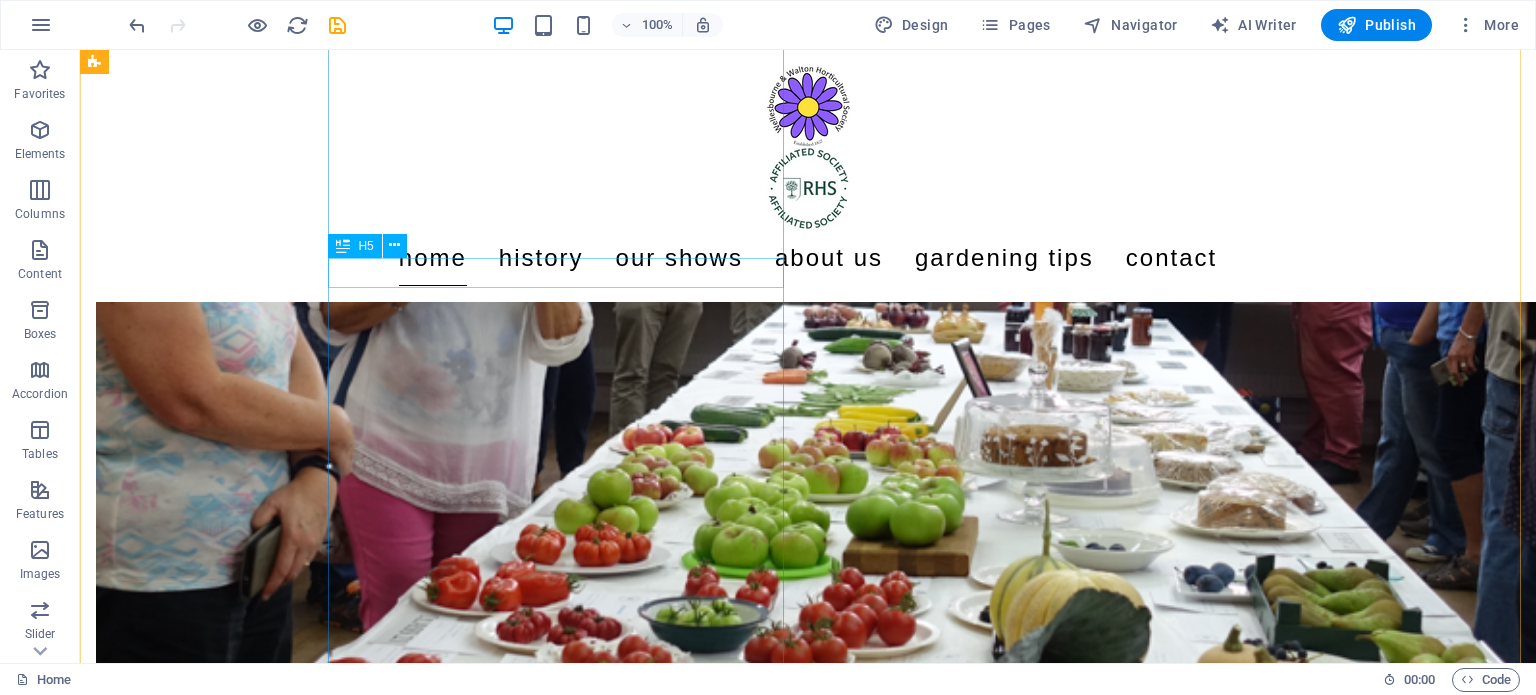 click on "B.  FRUIT and VEGETABLES" at bounding box center (324, 1023) 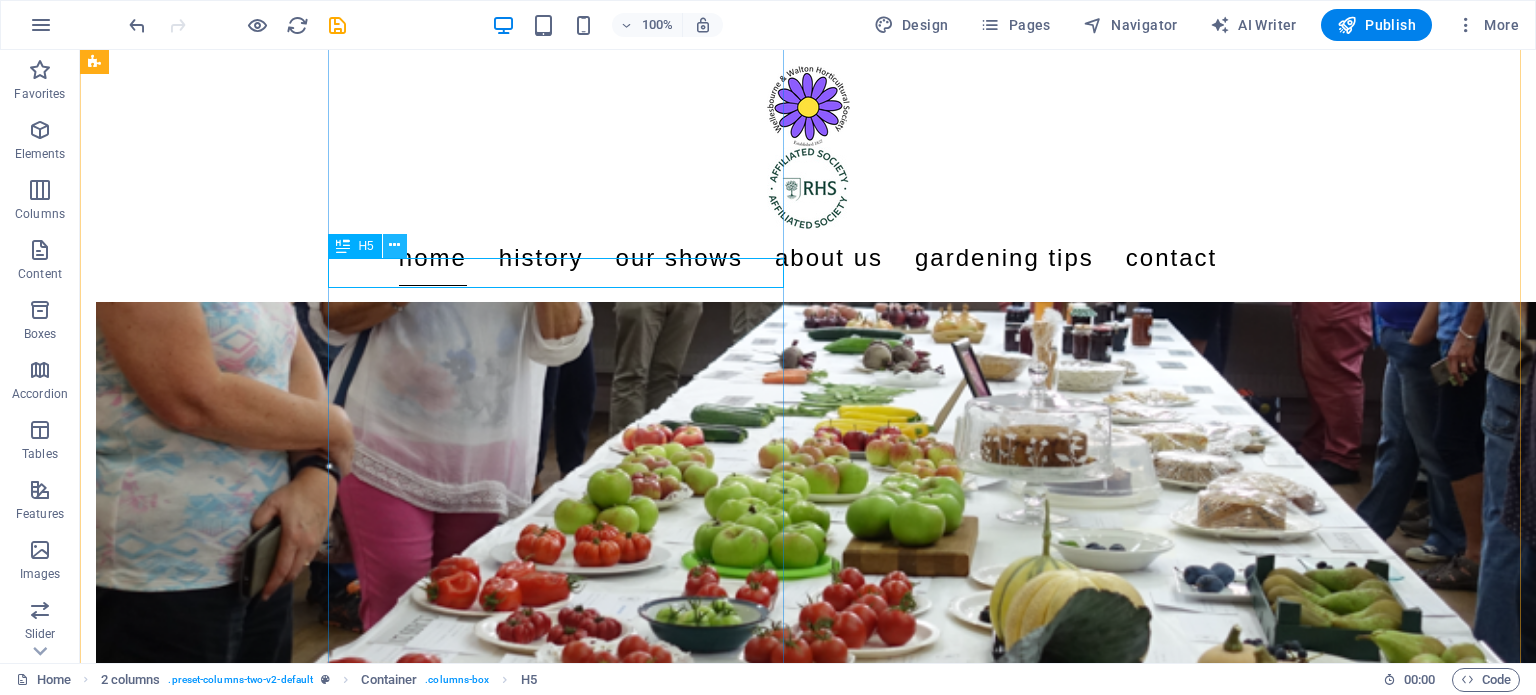 click at bounding box center (394, 245) 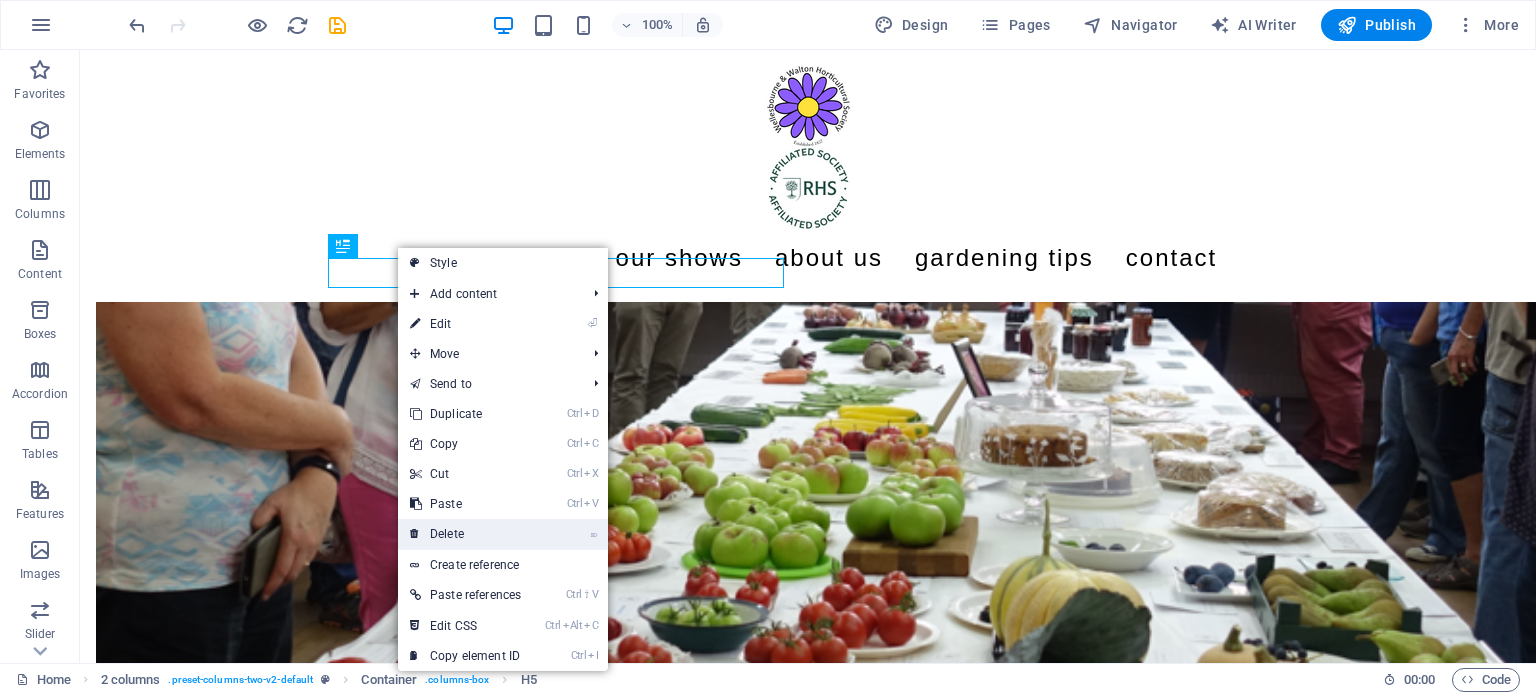 click on "⌦  Delete" at bounding box center [465, 534] 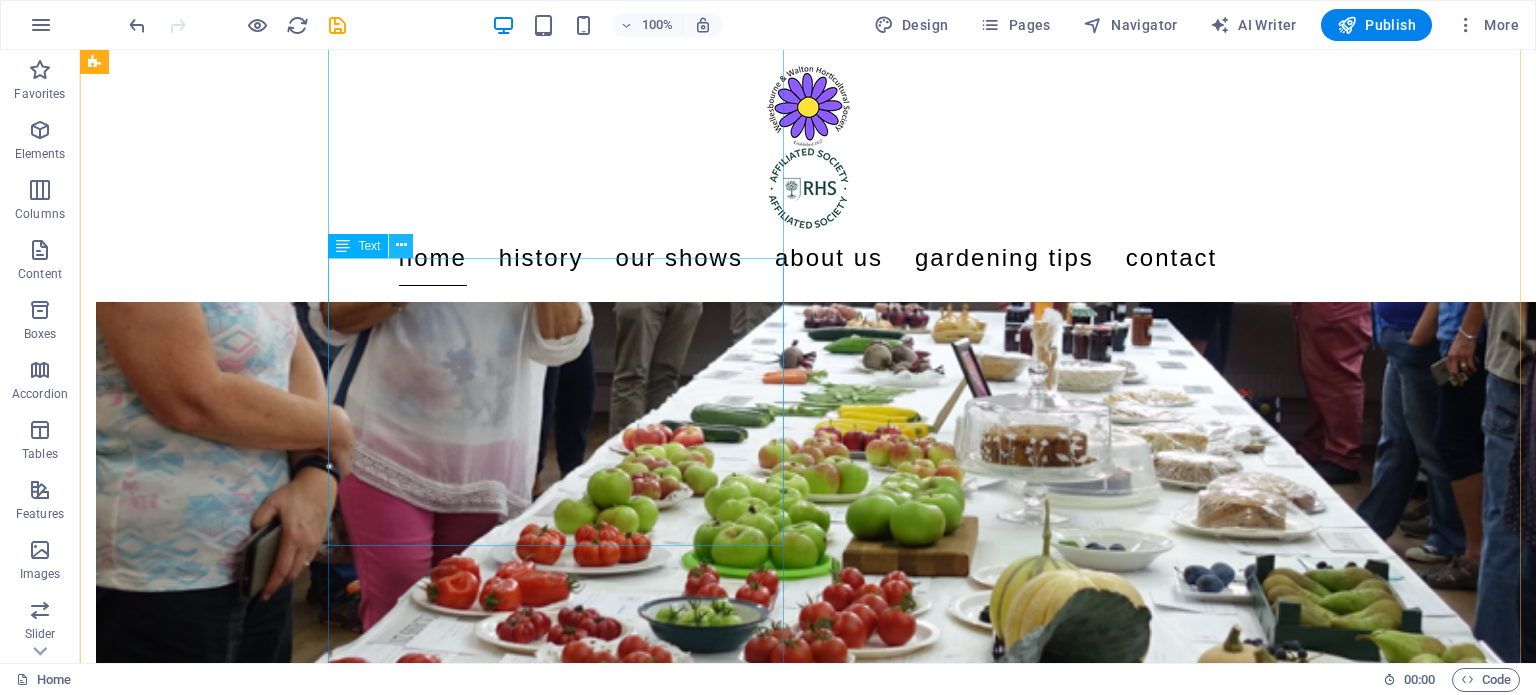 click at bounding box center [401, 245] 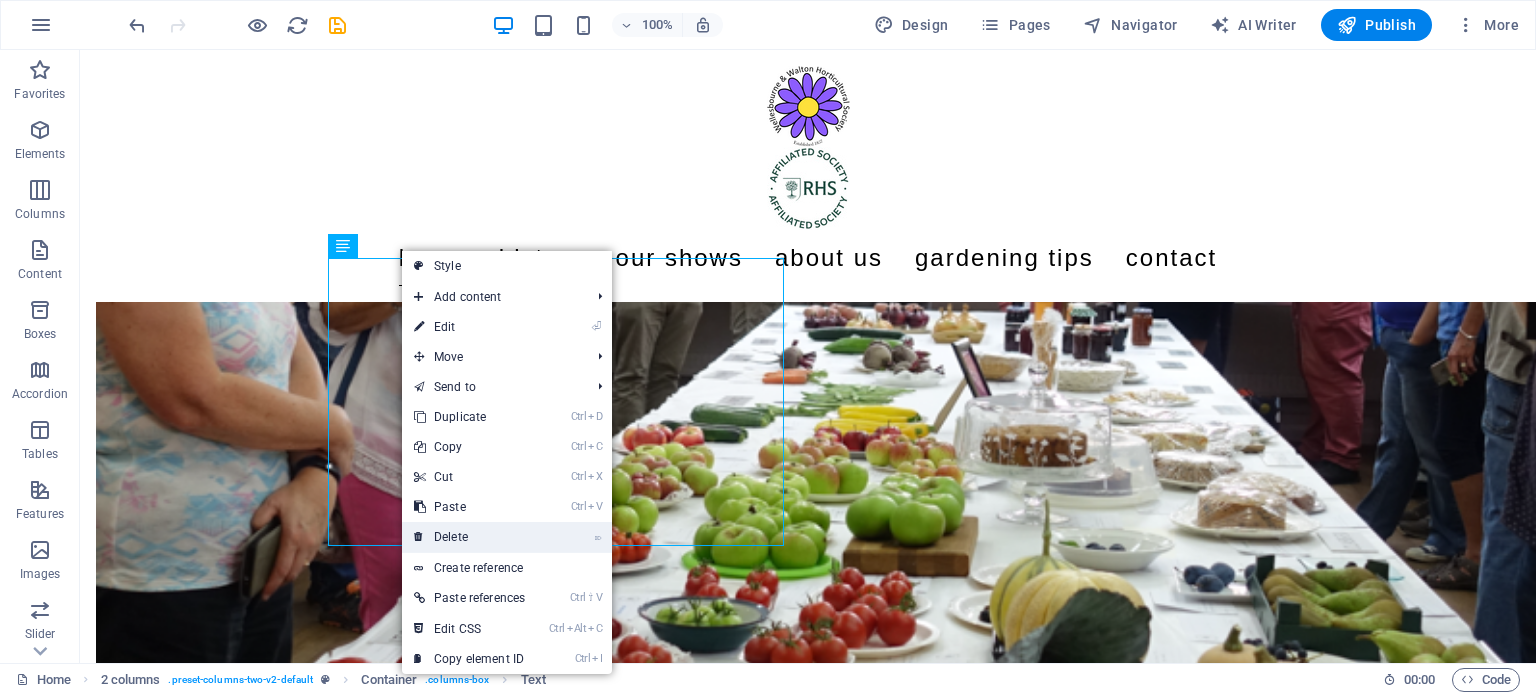 click on "⌦  Delete" at bounding box center [469, 537] 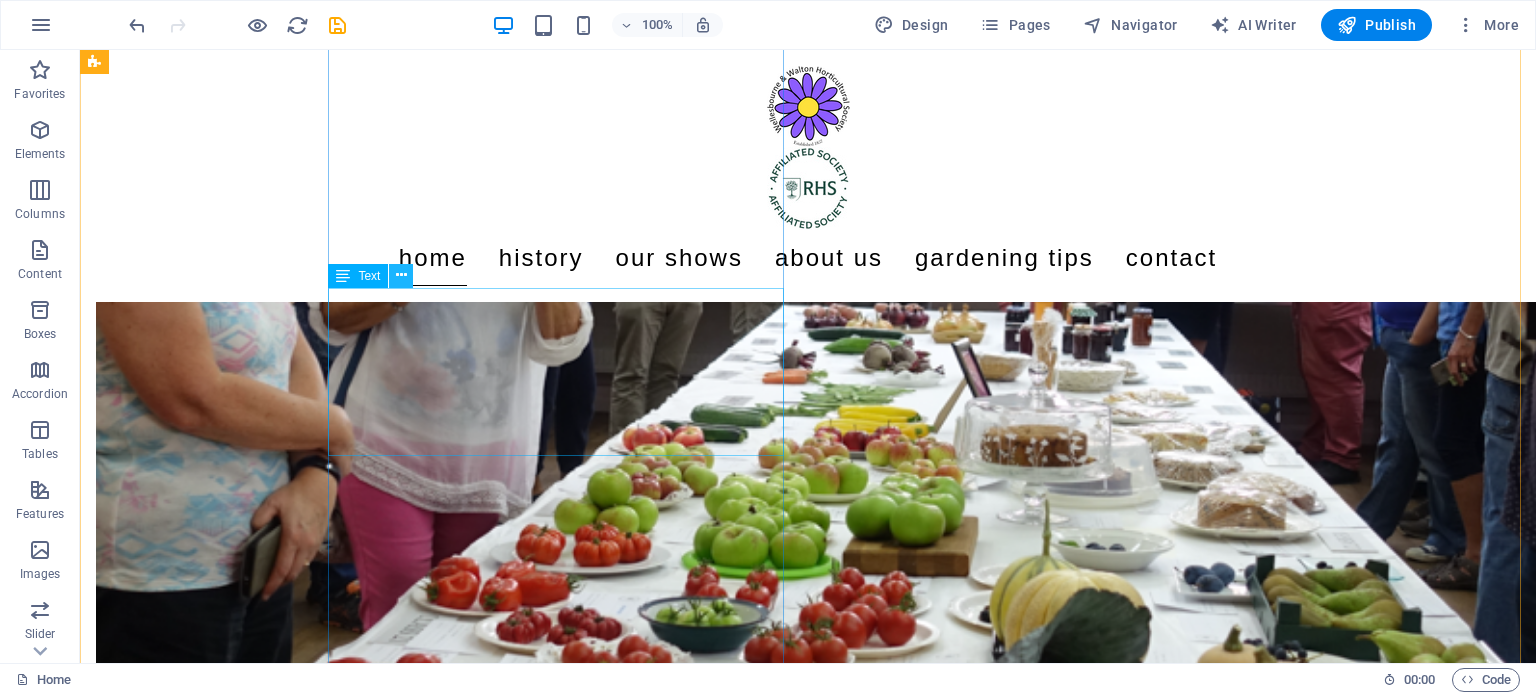click at bounding box center [401, 275] 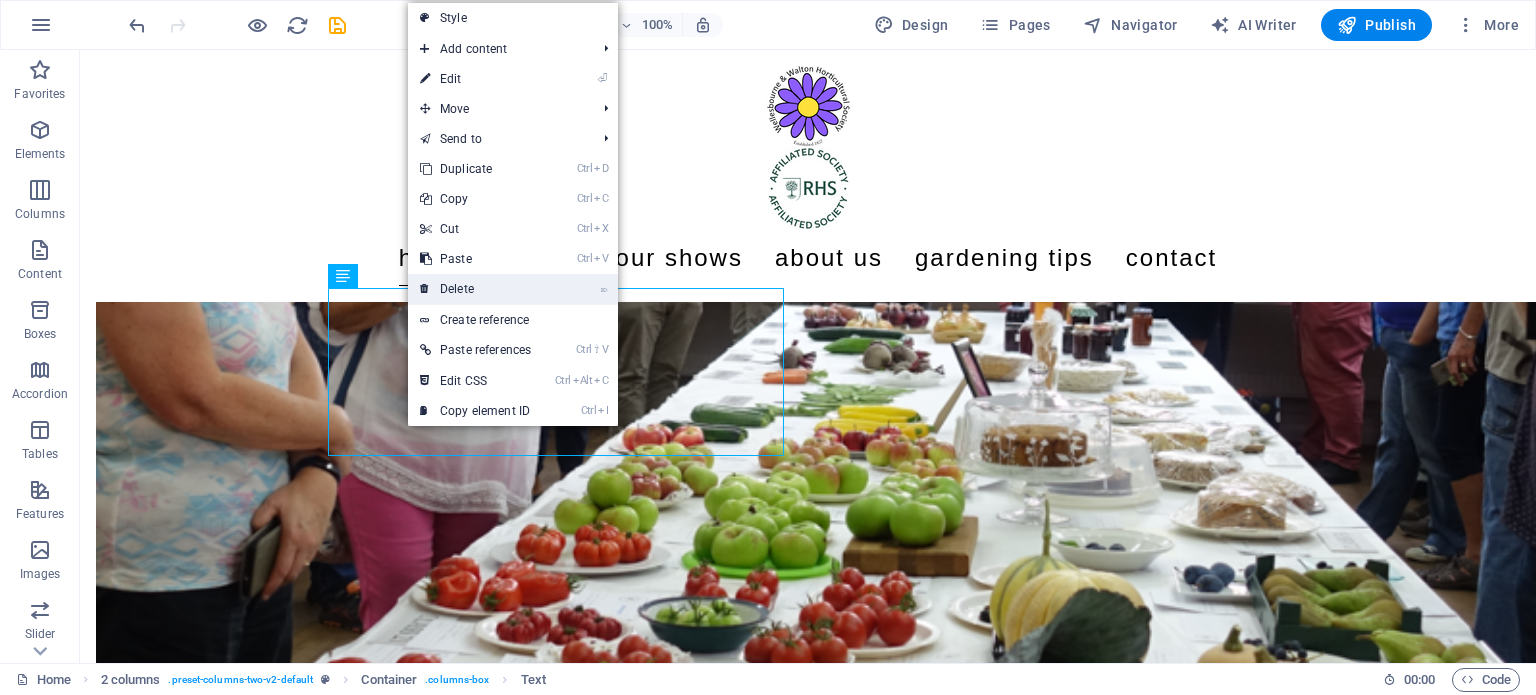 click on "⌦  Delete" at bounding box center (475, 289) 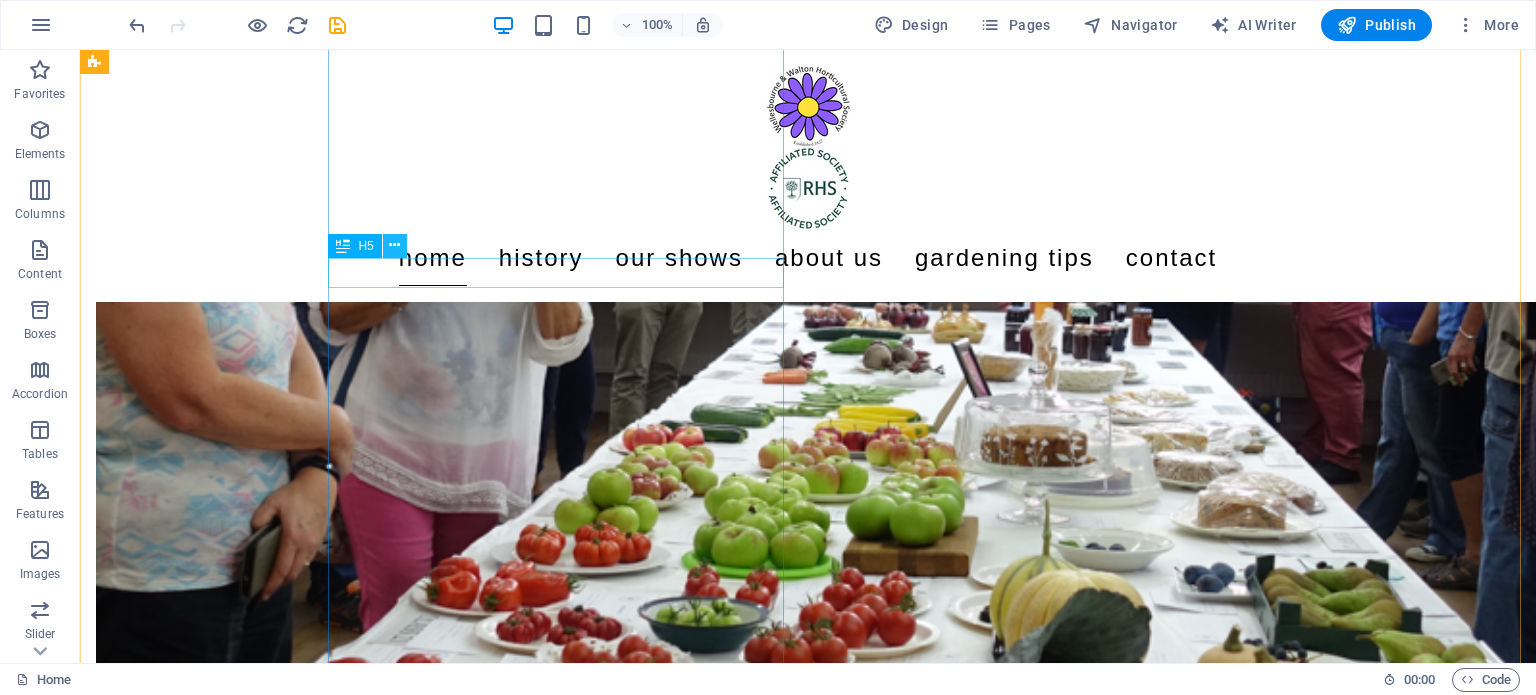 click at bounding box center (394, 245) 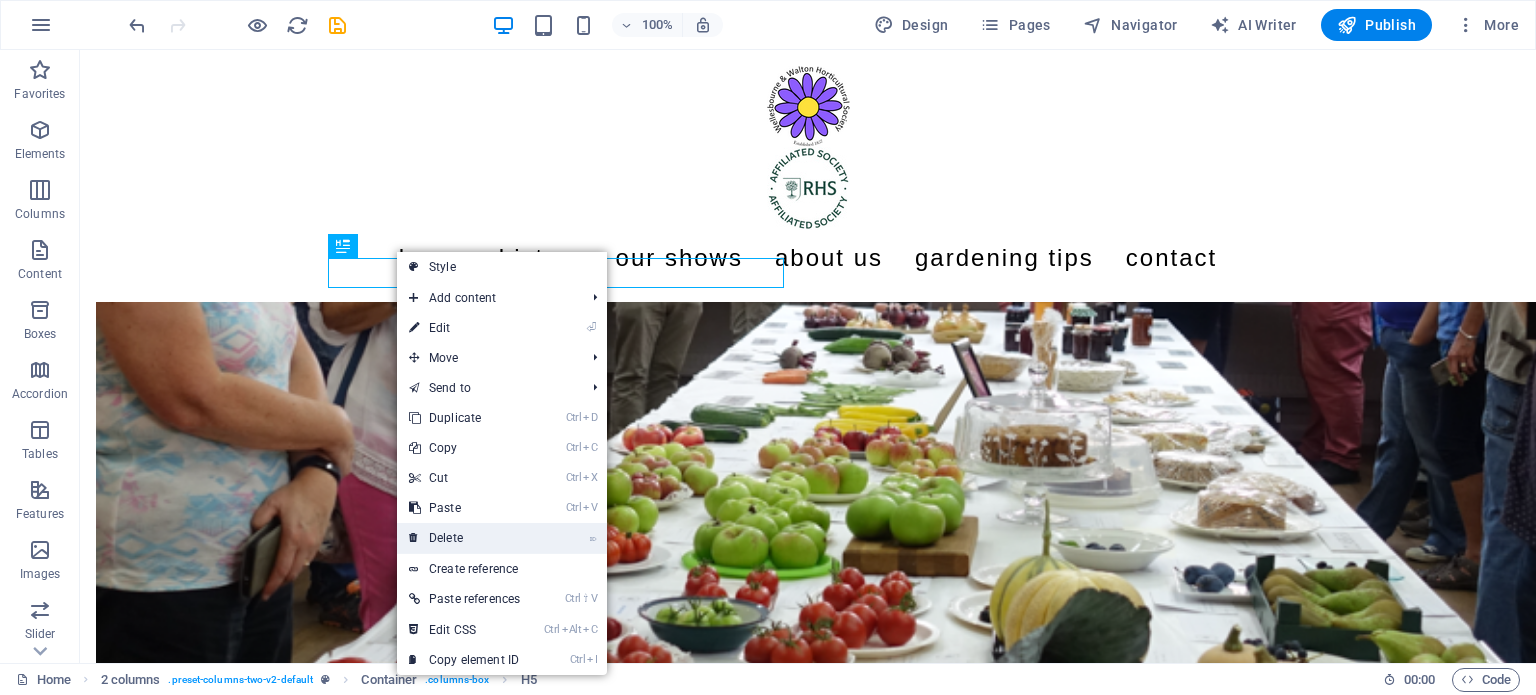 click on "⌦  Delete" at bounding box center (464, 538) 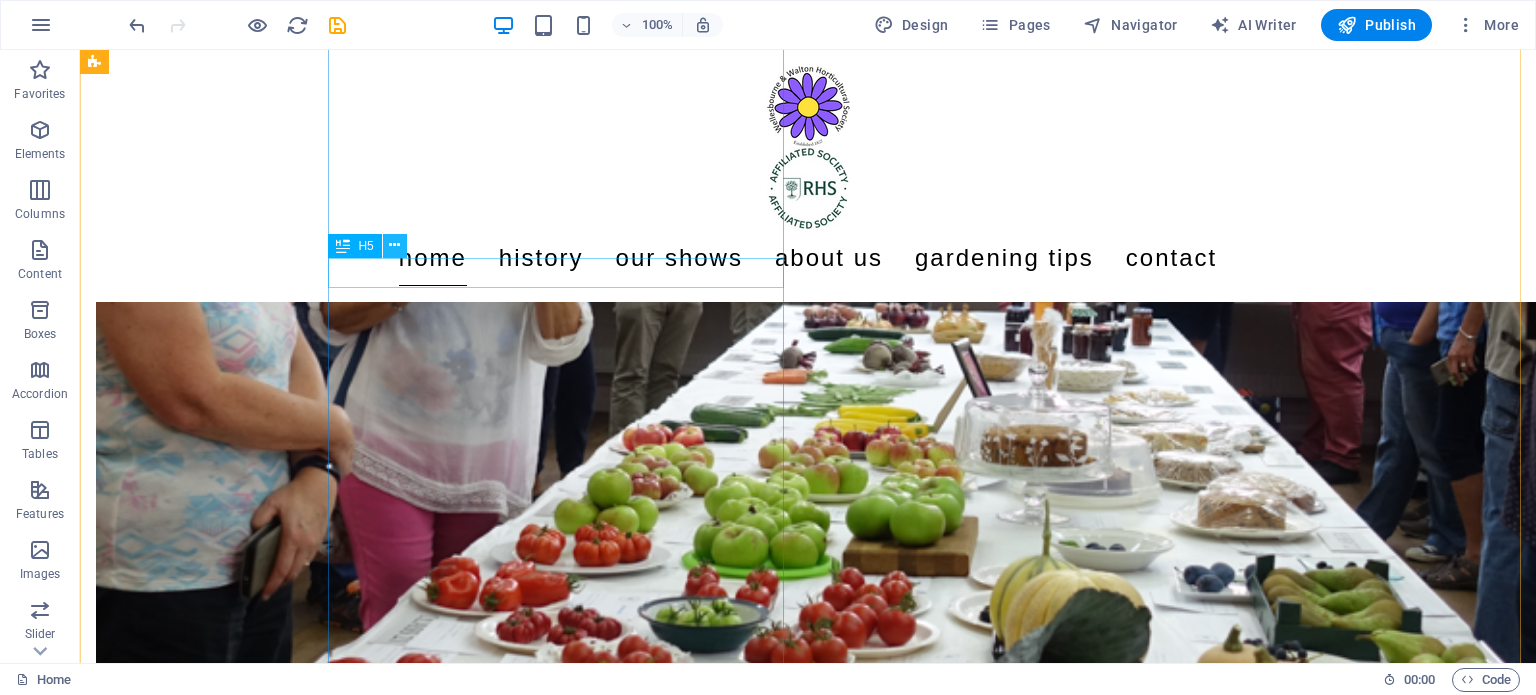 click at bounding box center (394, 245) 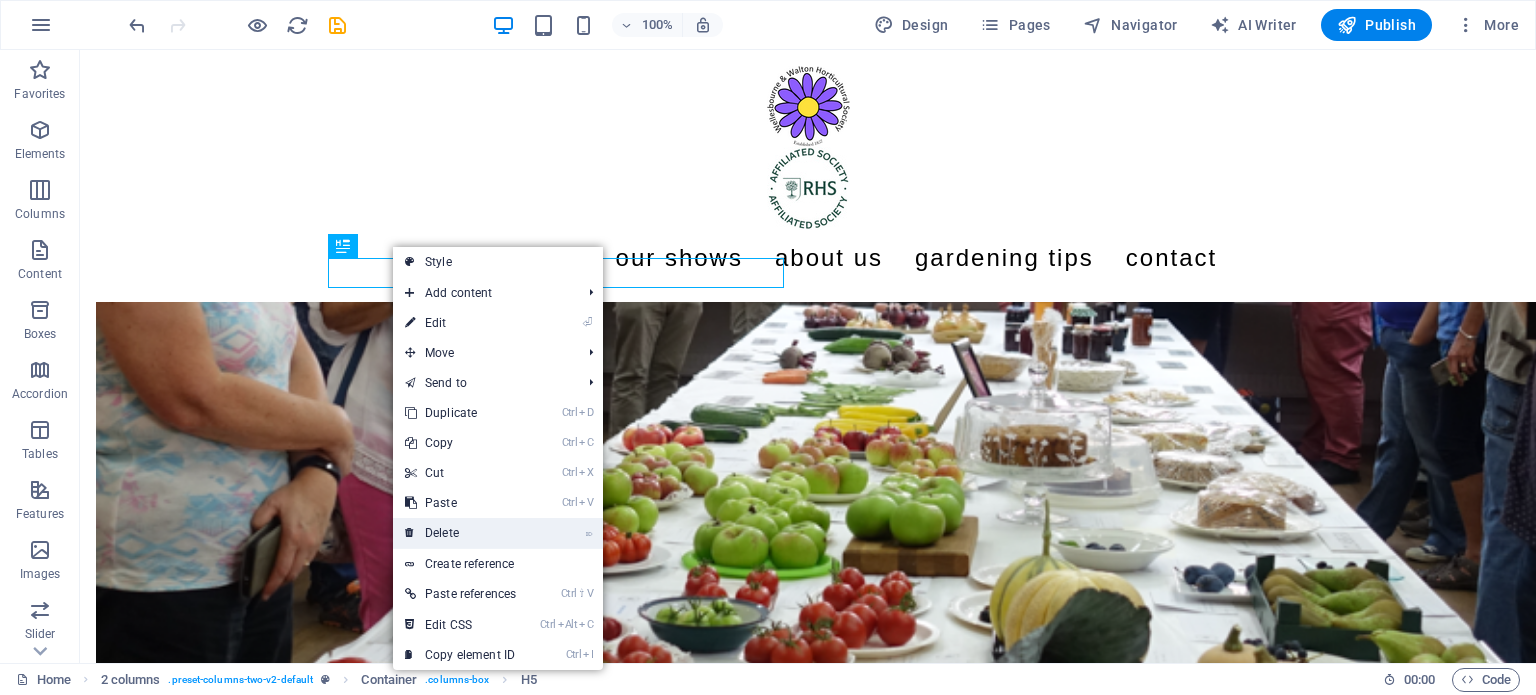 click on "⌦  Delete" at bounding box center (460, 533) 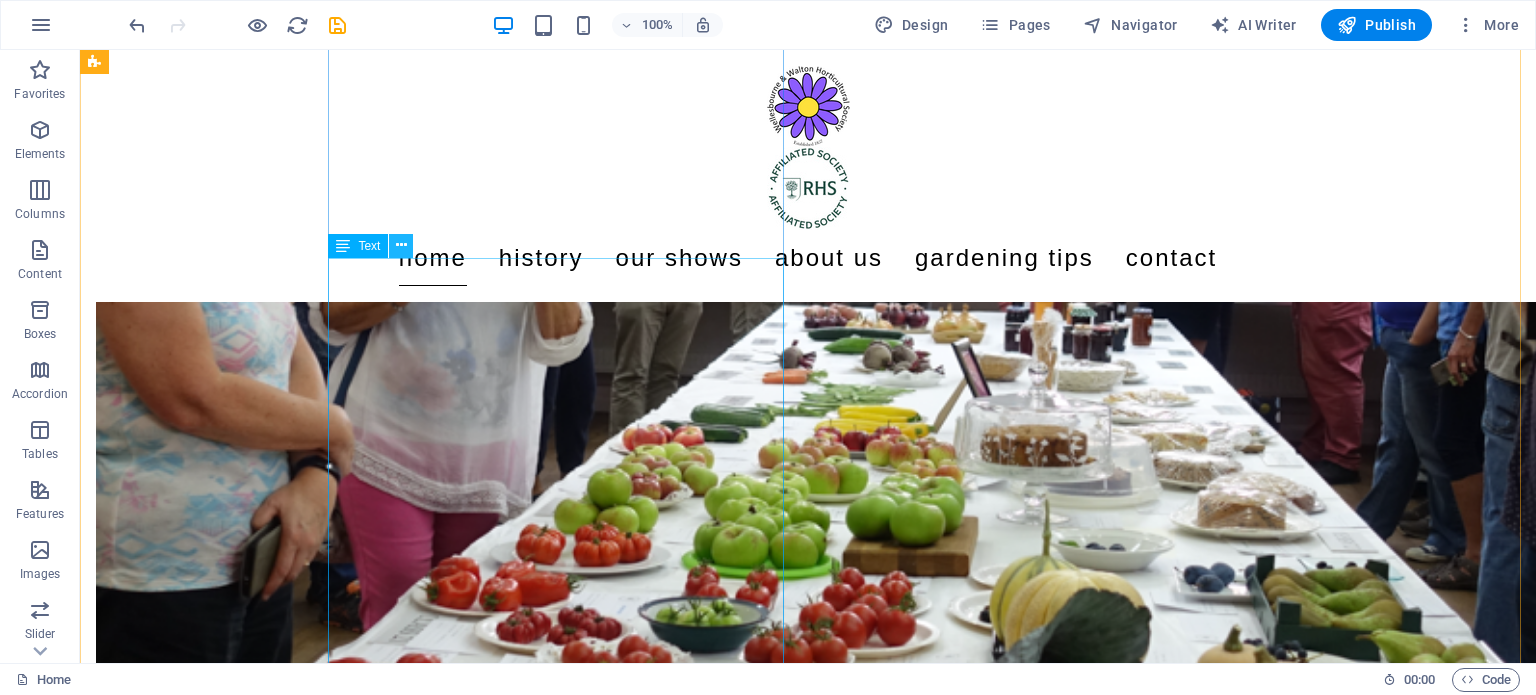click at bounding box center [401, 245] 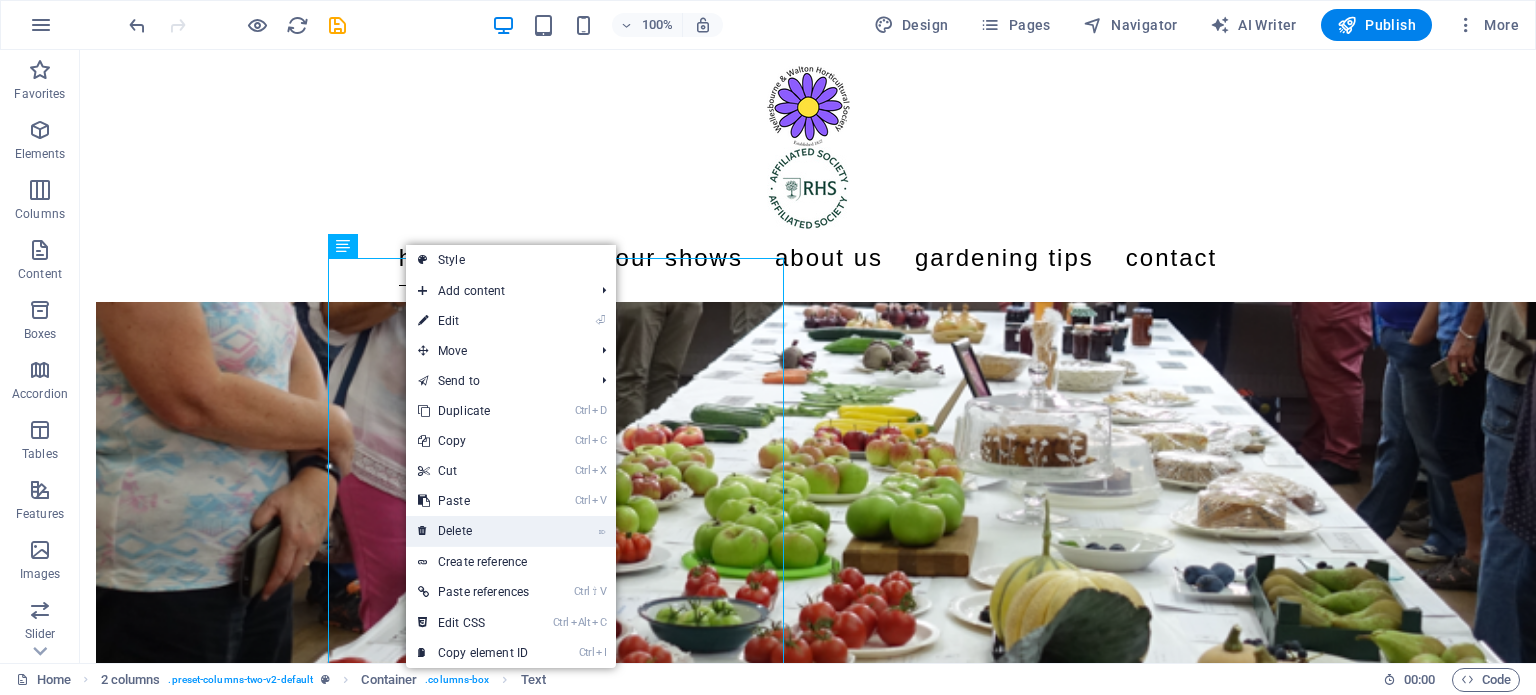 click on "⌦  Delete" at bounding box center (473, 531) 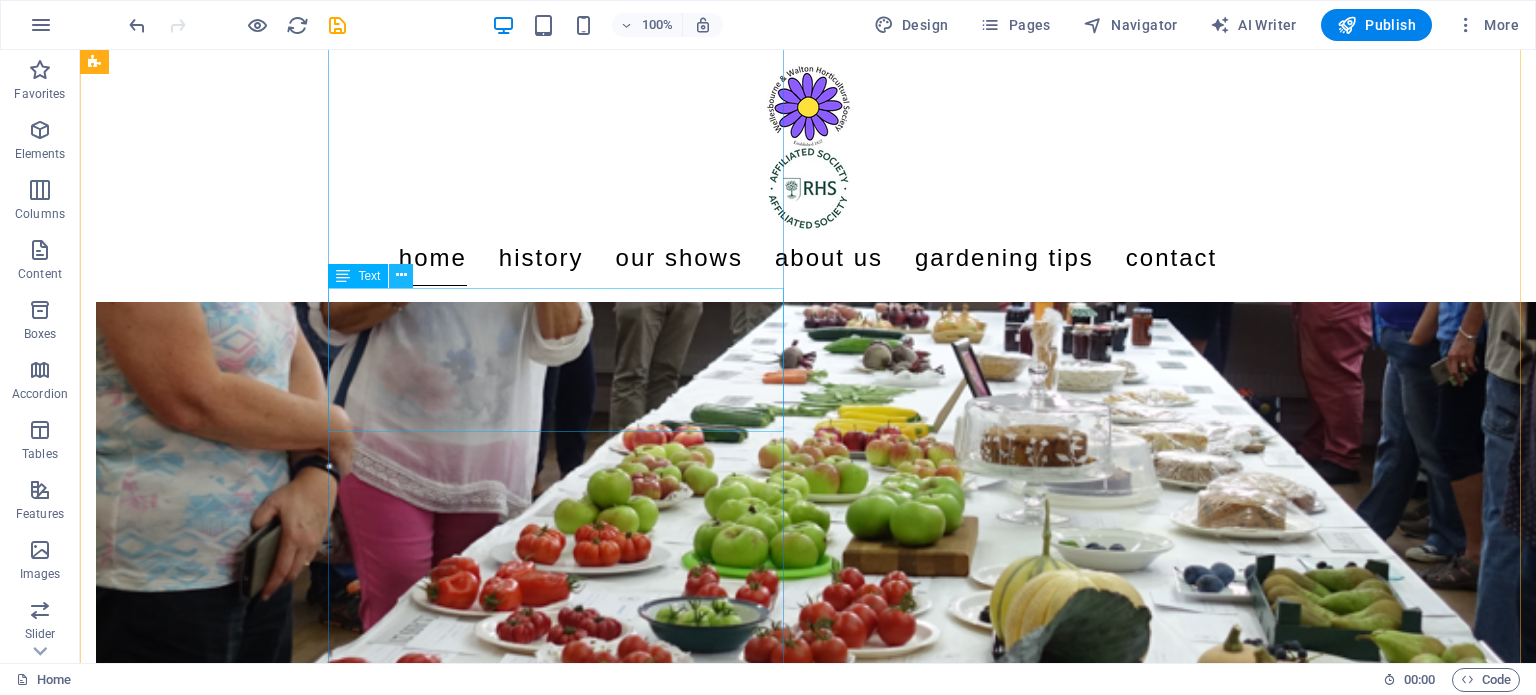 click at bounding box center (401, 276) 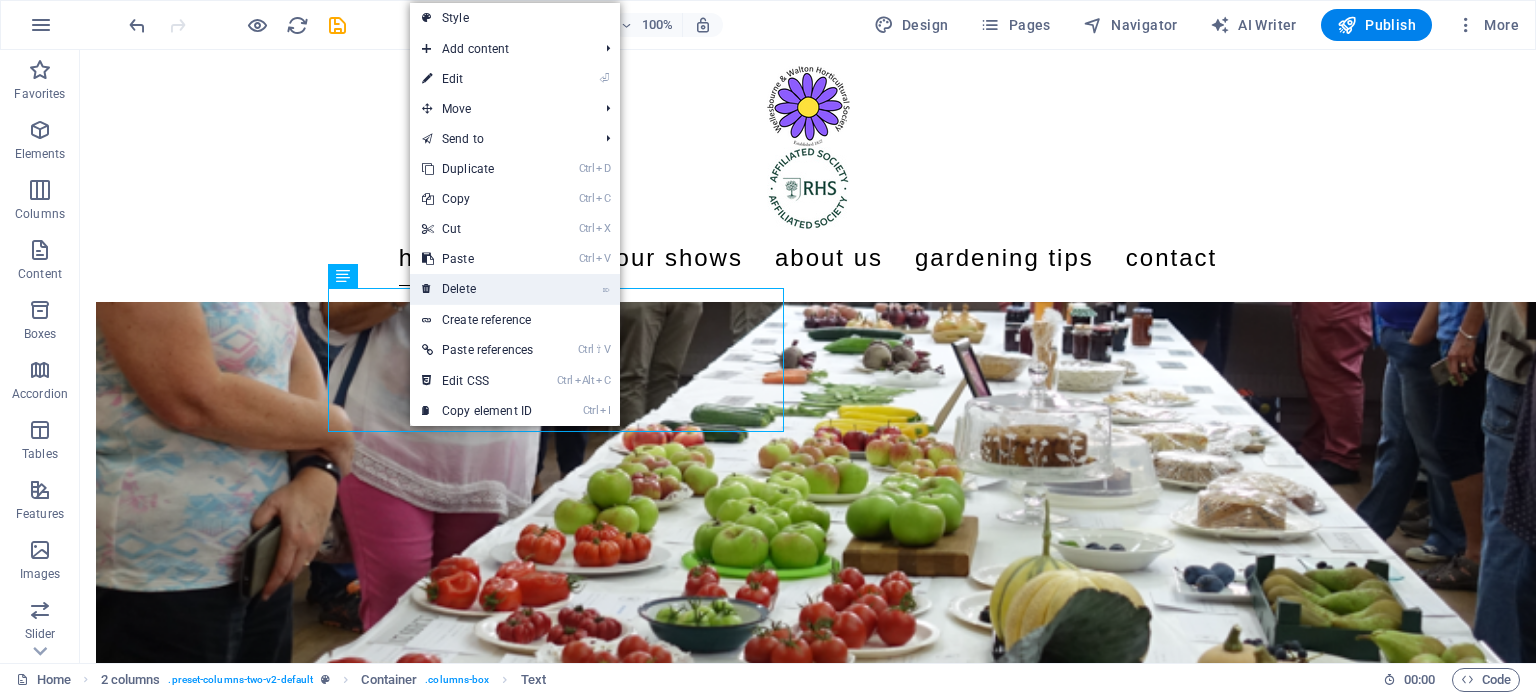 click on "⌦  Delete" at bounding box center [477, 289] 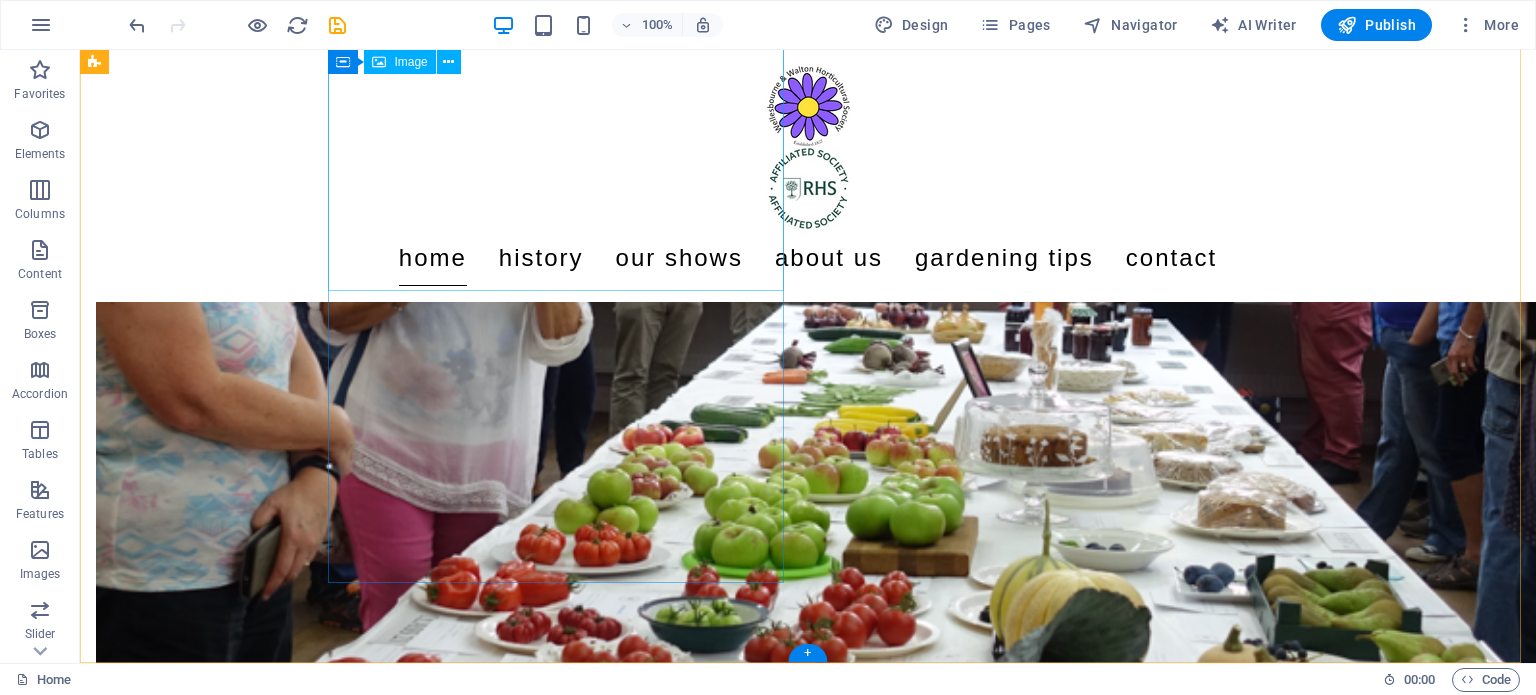 scroll, scrollTop: 566, scrollLeft: 0, axis: vertical 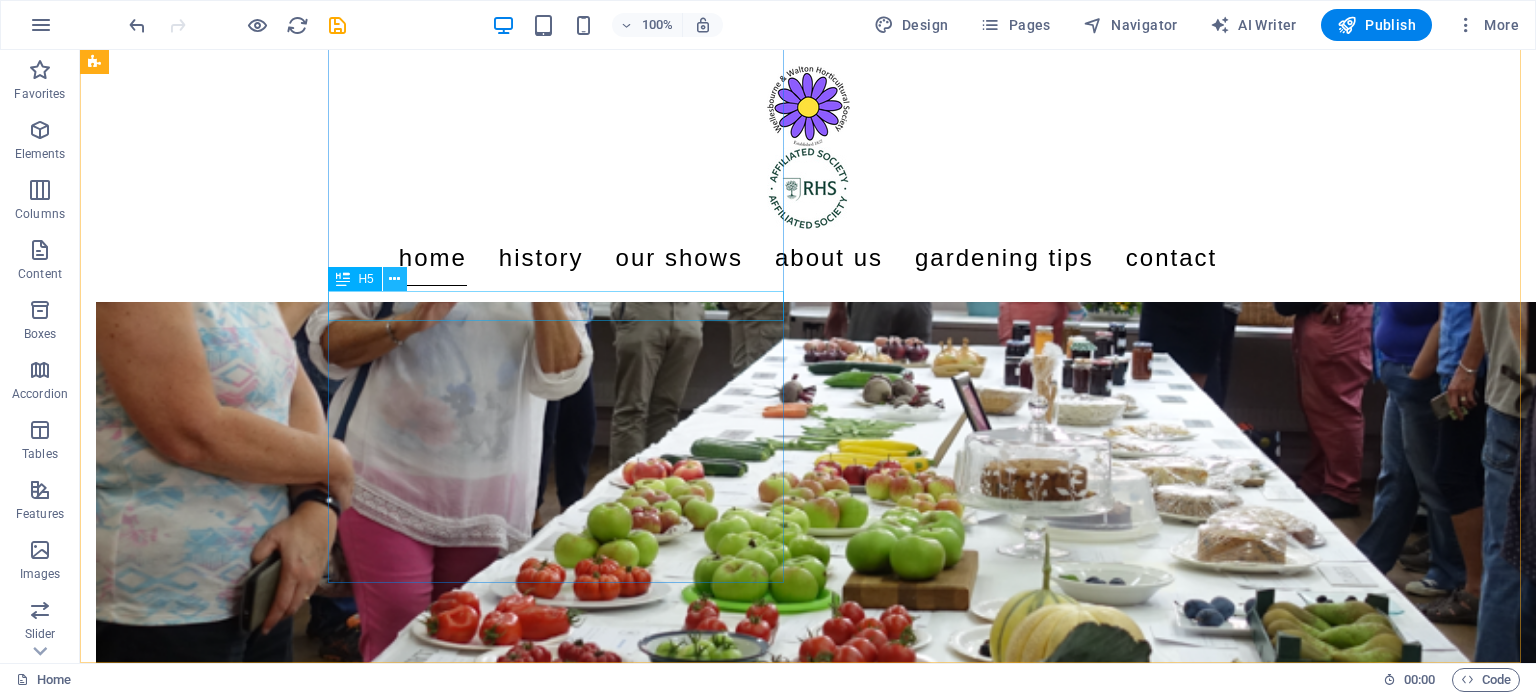 click at bounding box center [394, 279] 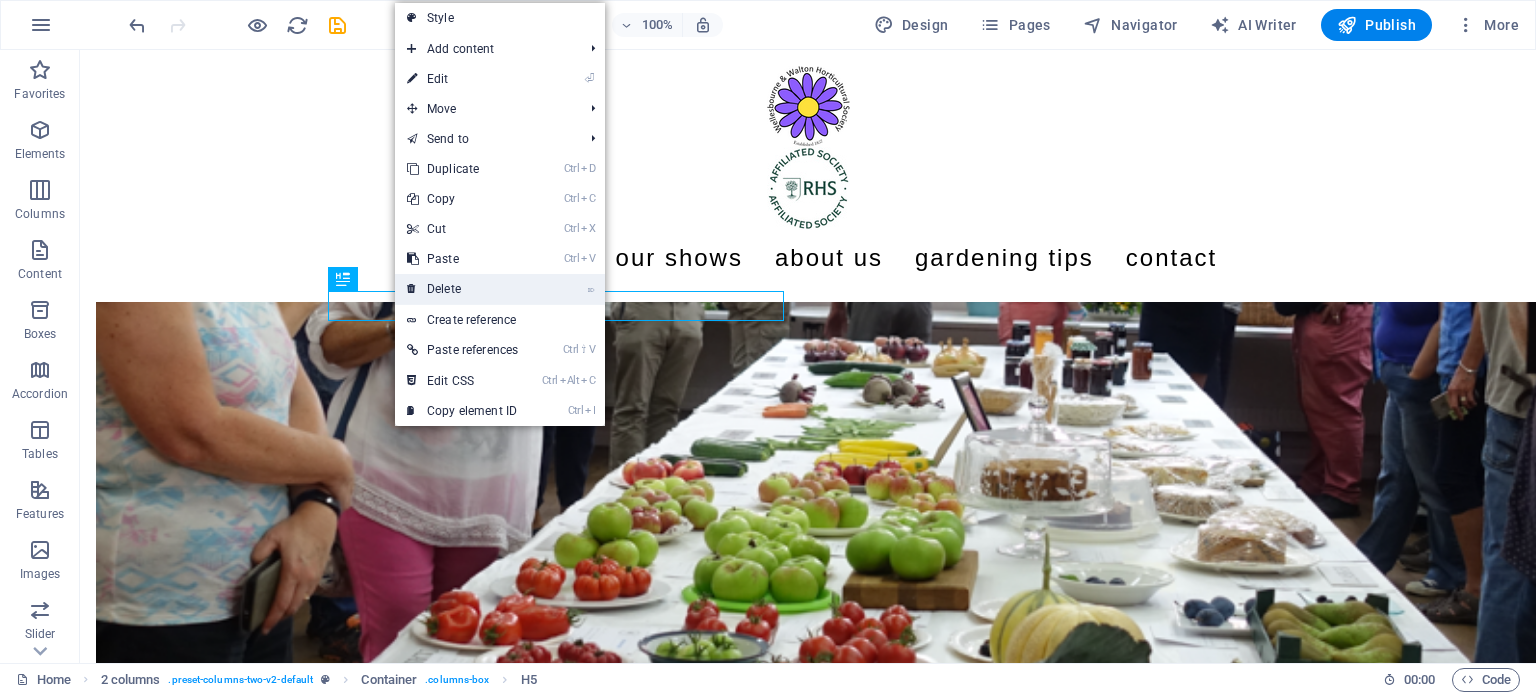 click on "⌦  Delete" at bounding box center (462, 289) 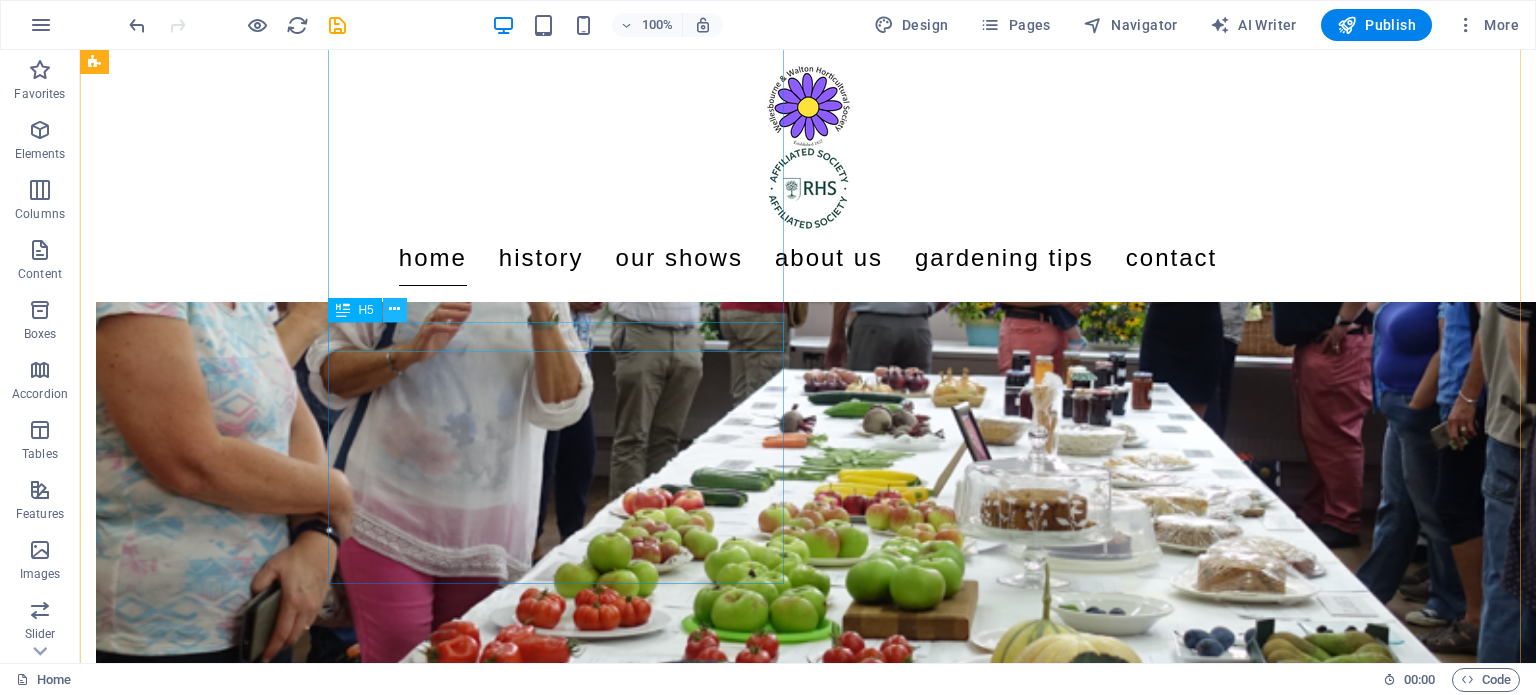 click at bounding box center [394, 309] 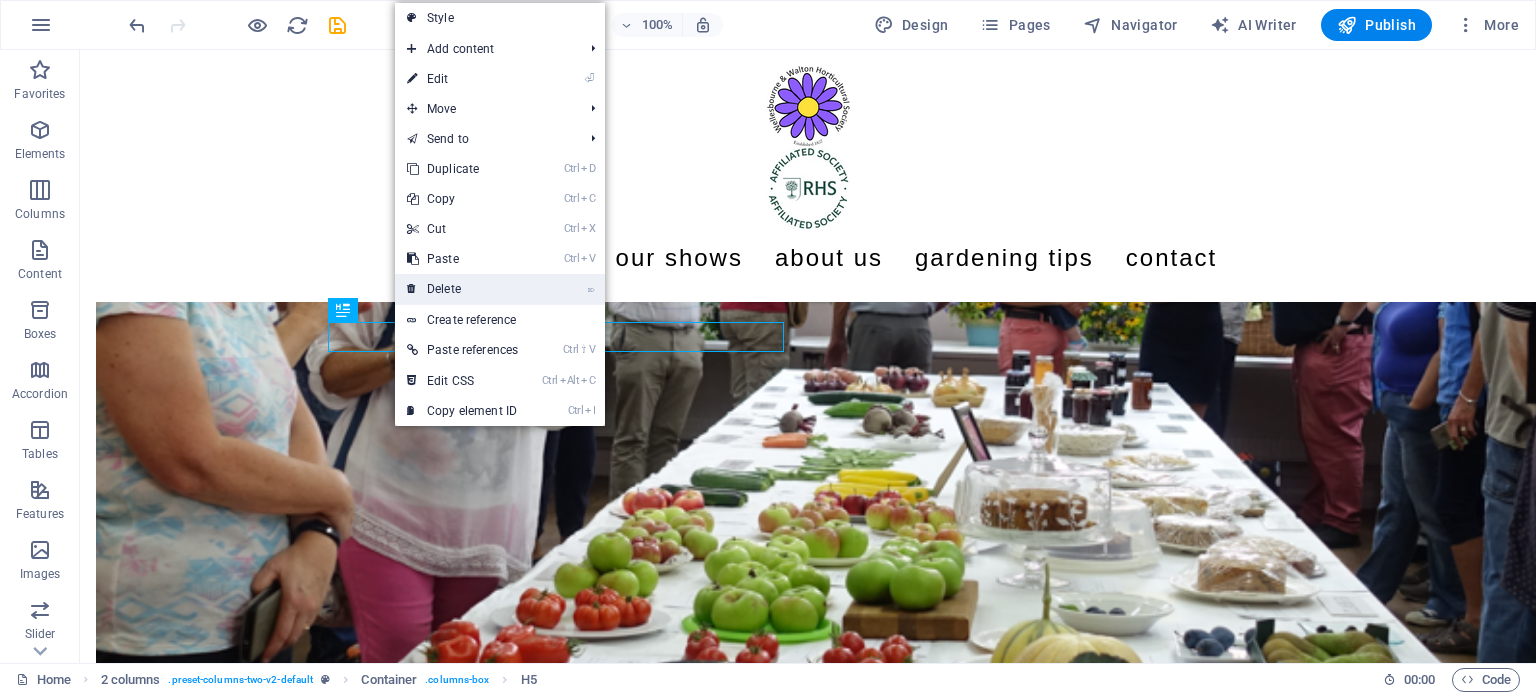 click on "⌦  Delete" at bounding box center (462, 289) 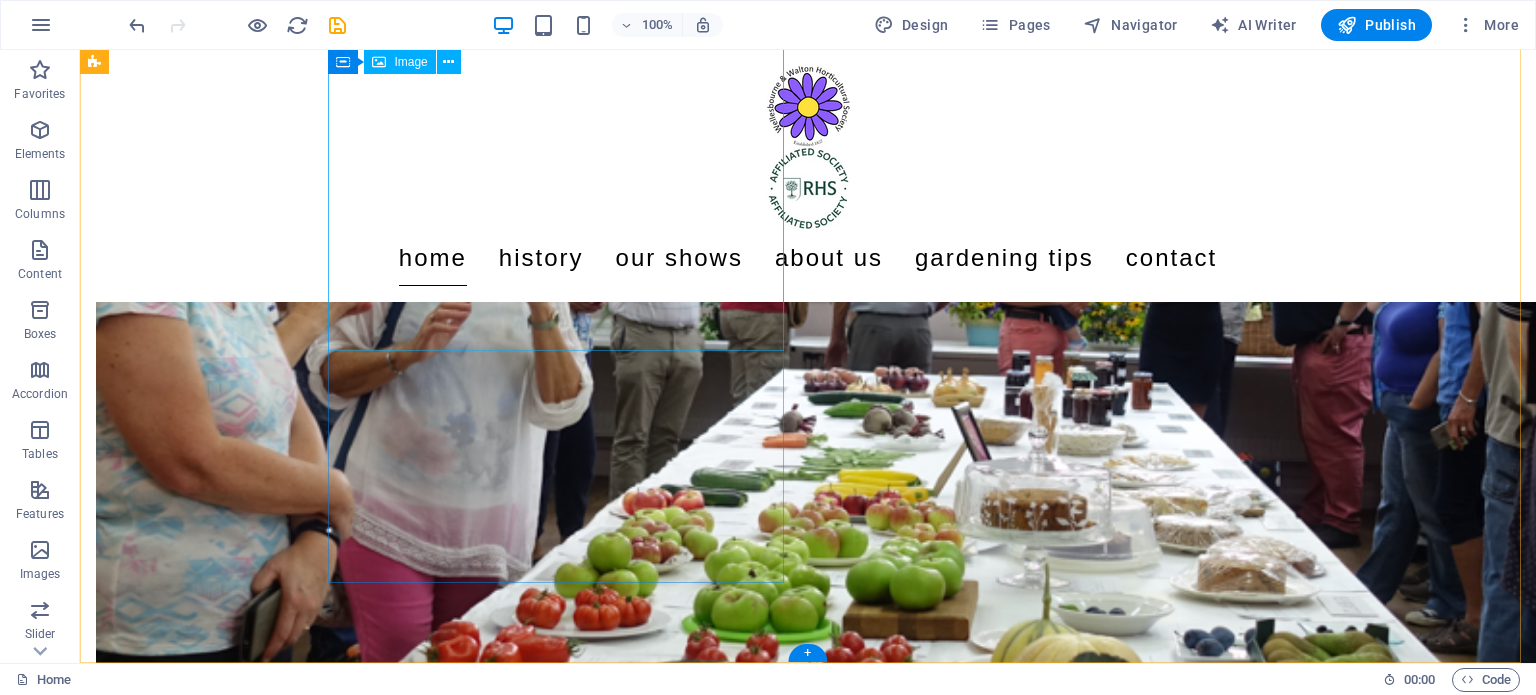 scroll, scrollTop: 506, scrollLeft: 0, axis: vertical 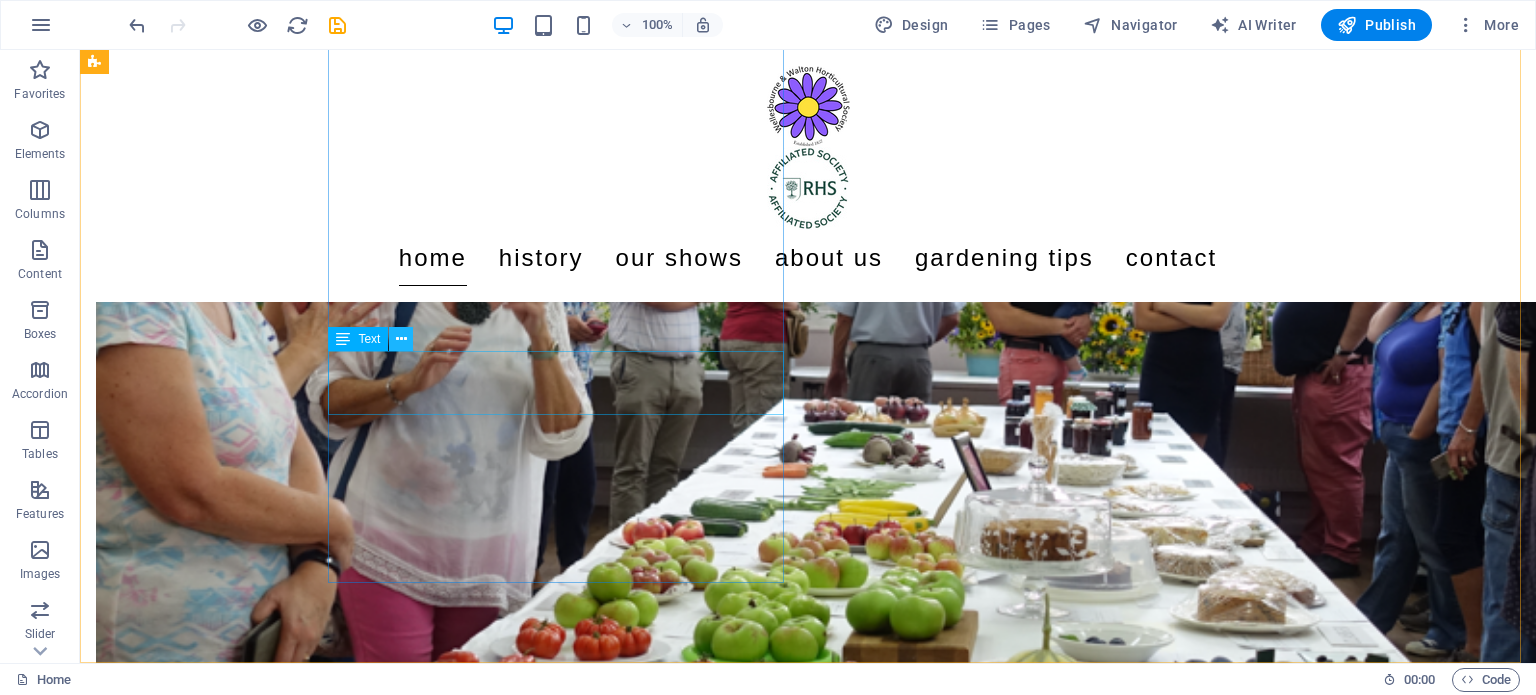 click at bounding box center (401, 339) 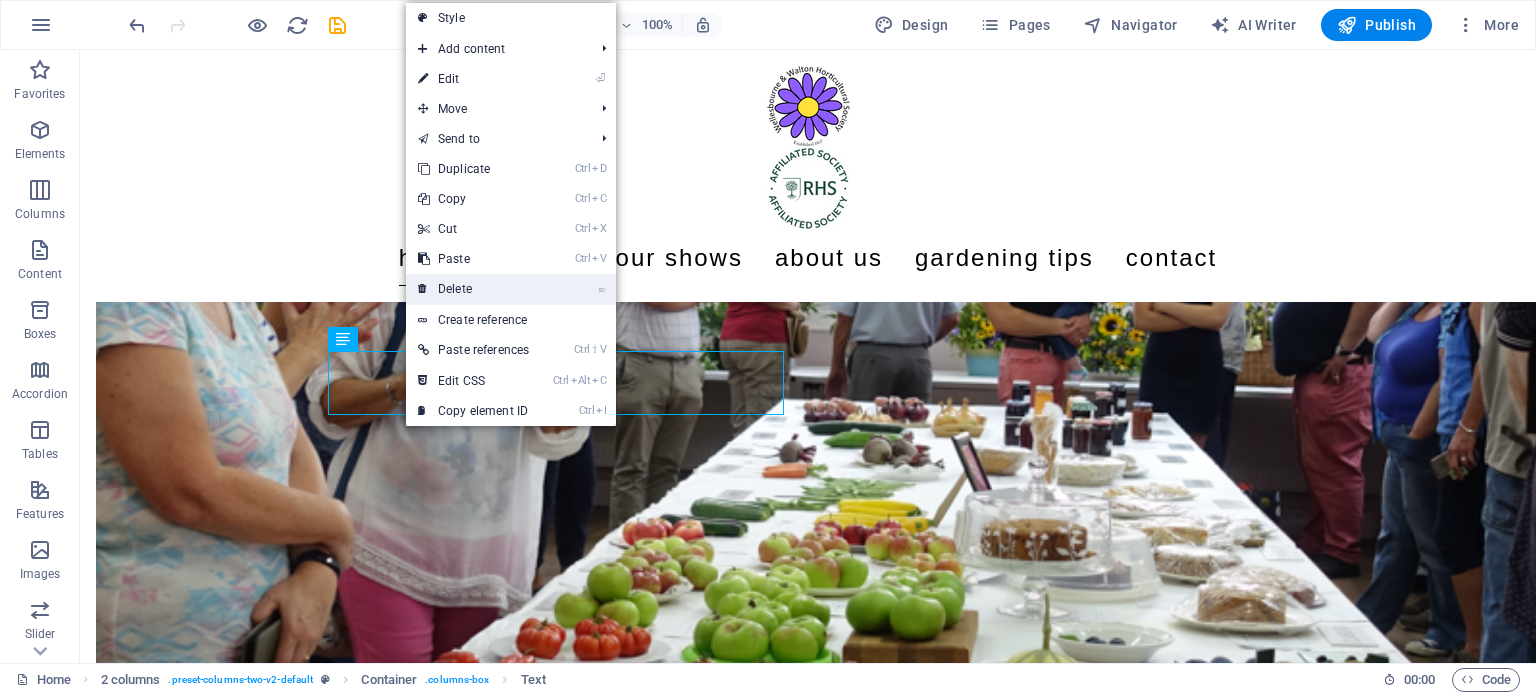 drag, startPoint x: 468, startPoint y: 288, endPoint x: 387, endPoint y: 237, distance: 95.71834 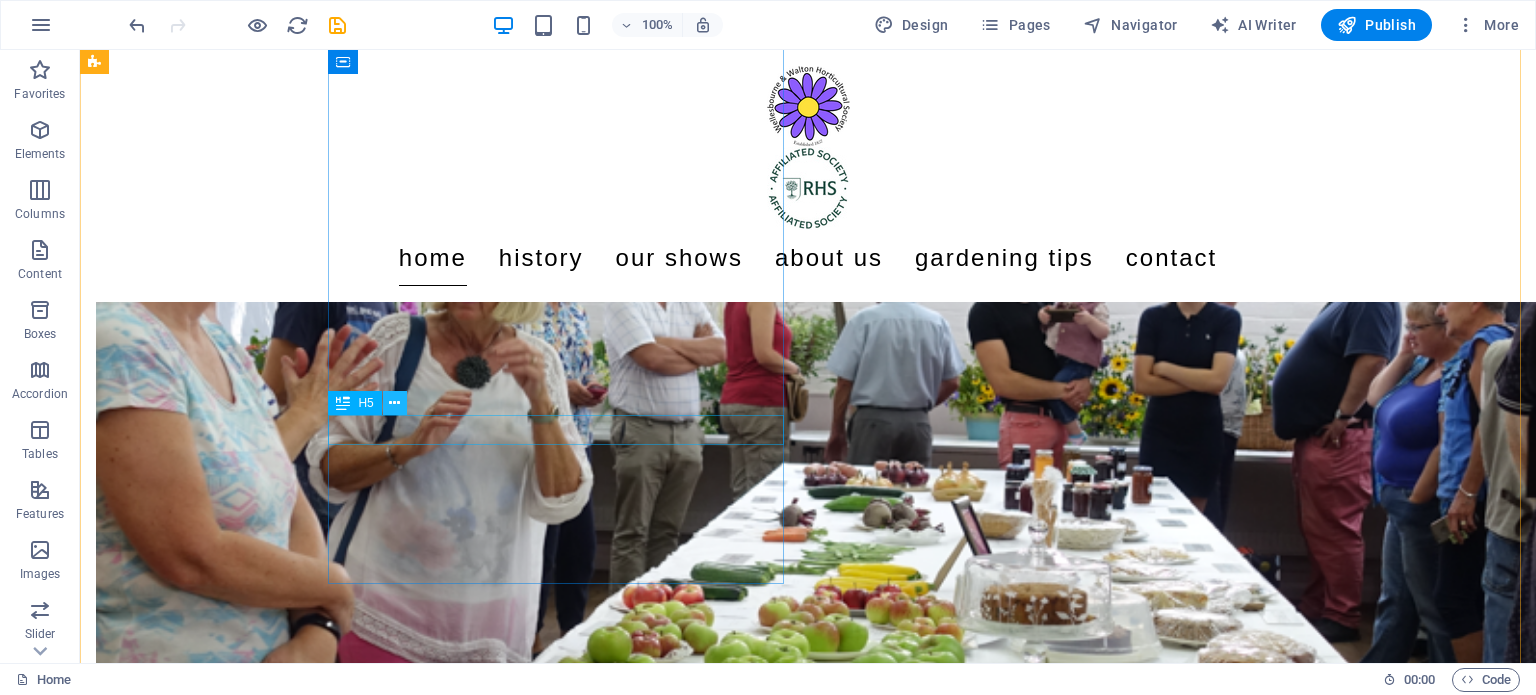 click at bounding box center [394, 403] 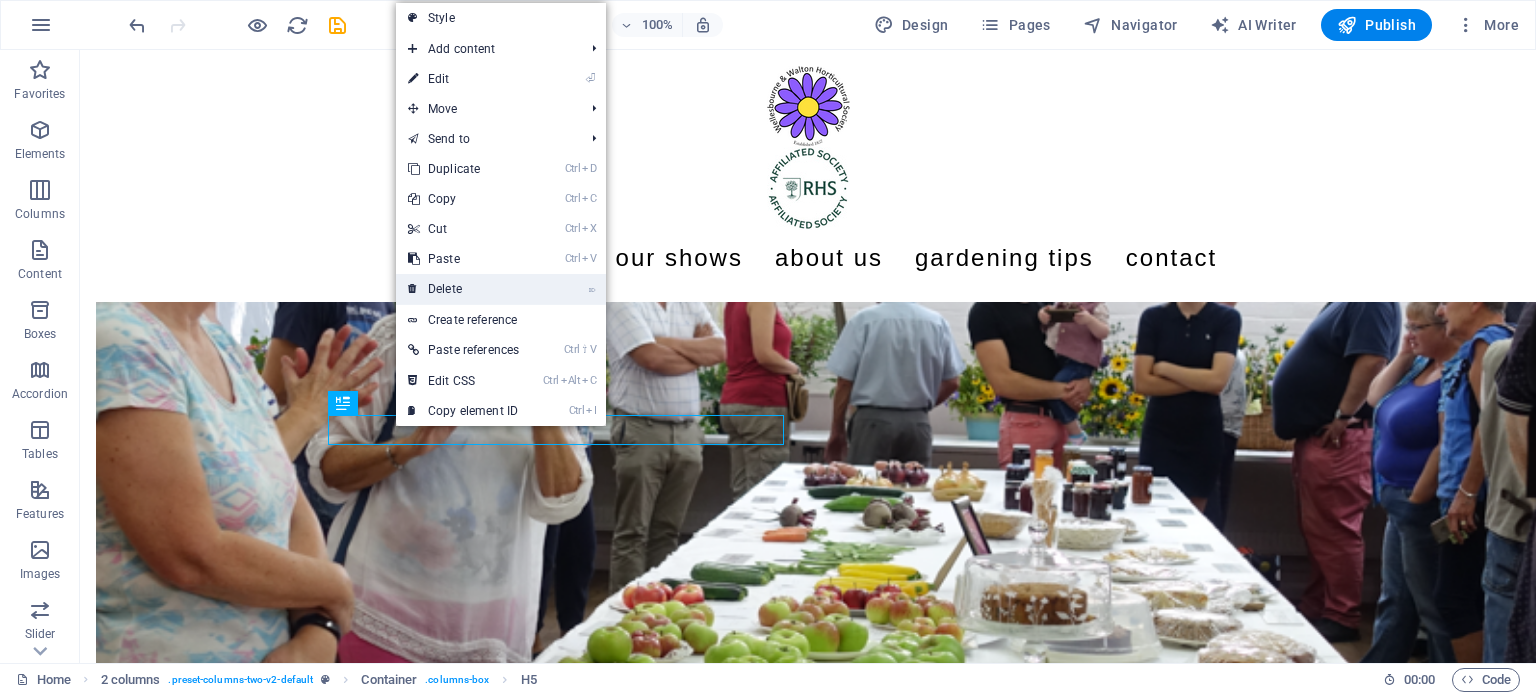 click on "⌦  Delete" at bounding box center [463, 289] 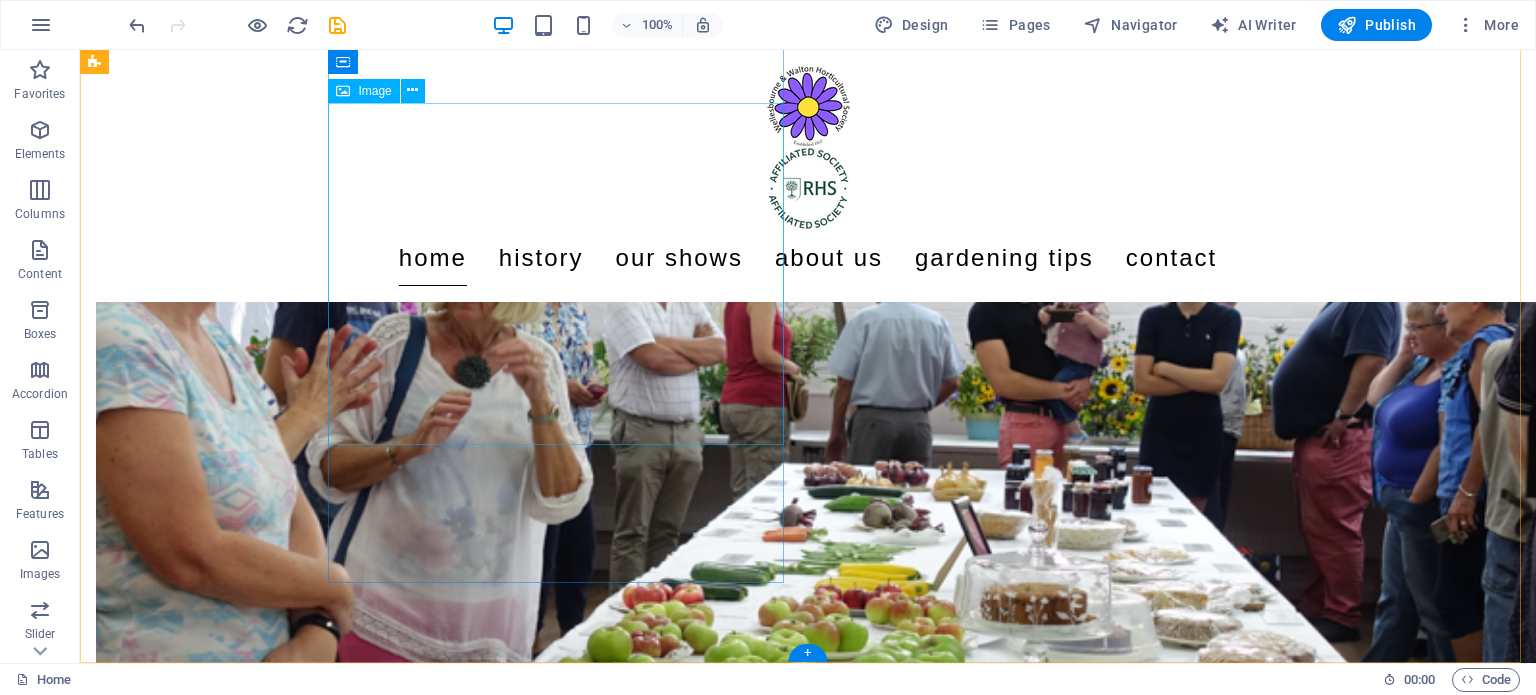 scroll, scrollTop: 412, scrollLeft: 0, axis: vertical 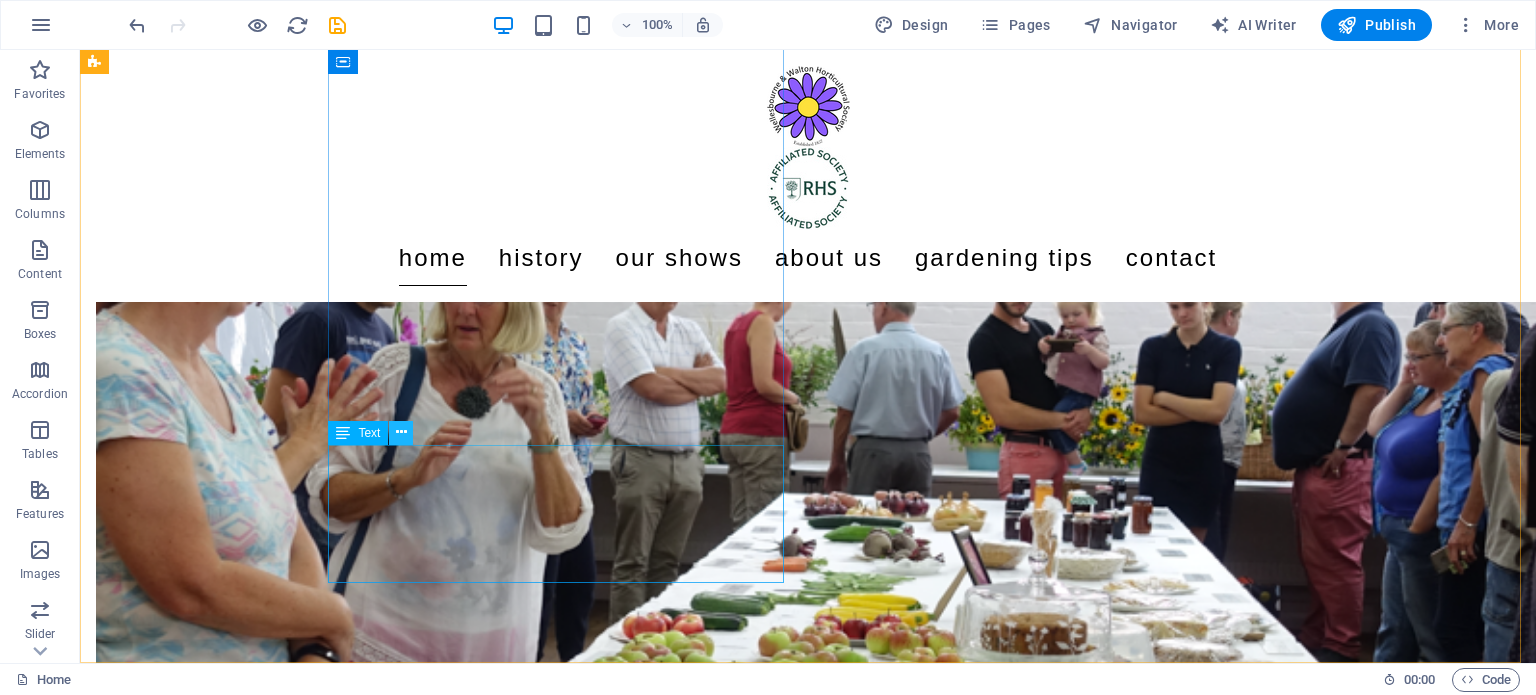 click at bounding box center (401, 432) 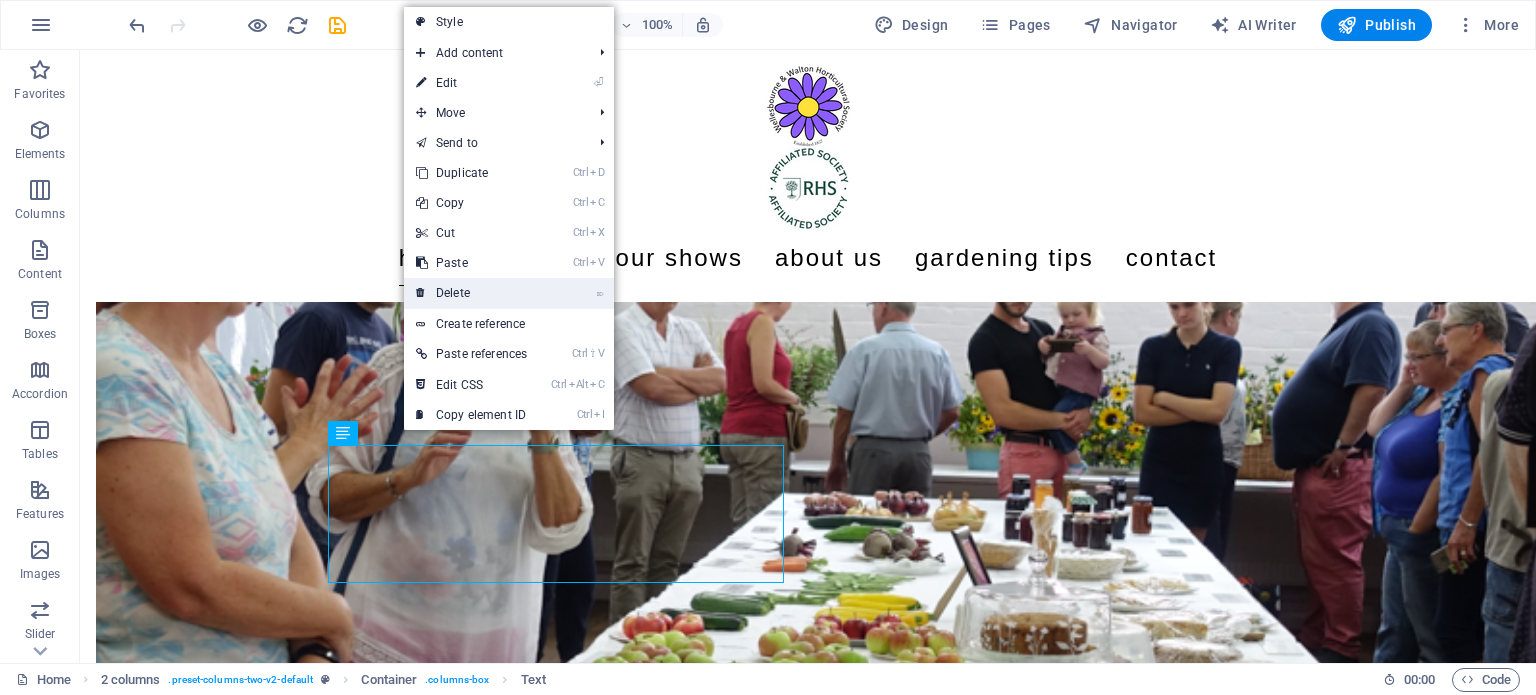 click on "⌦  Delete" at bounding box center (471, 293) 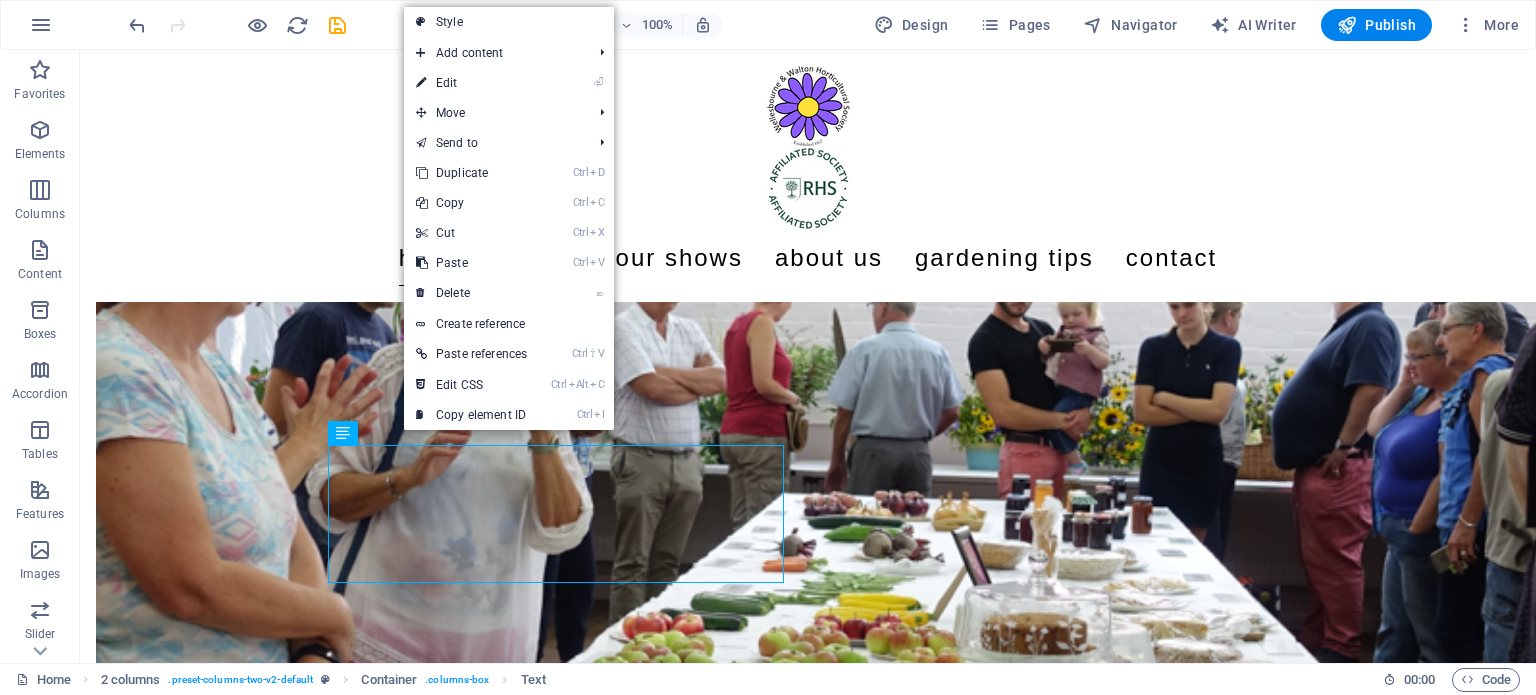 scroll, scrollTop: 274, scrollLeft: 0, axis: vertical 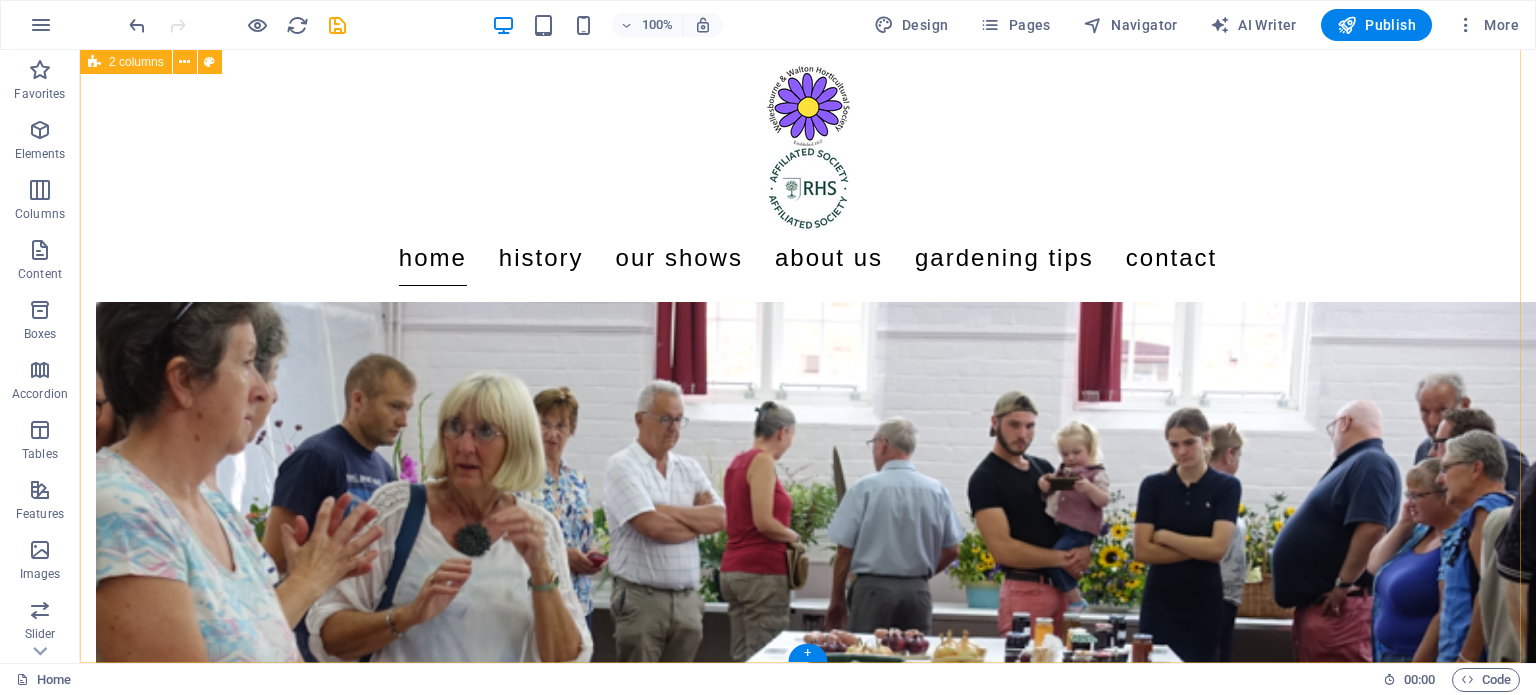 click on "Autumn Show Saturday 30th August 2025 TESTING enter show here" at bounding box center (808, 715) 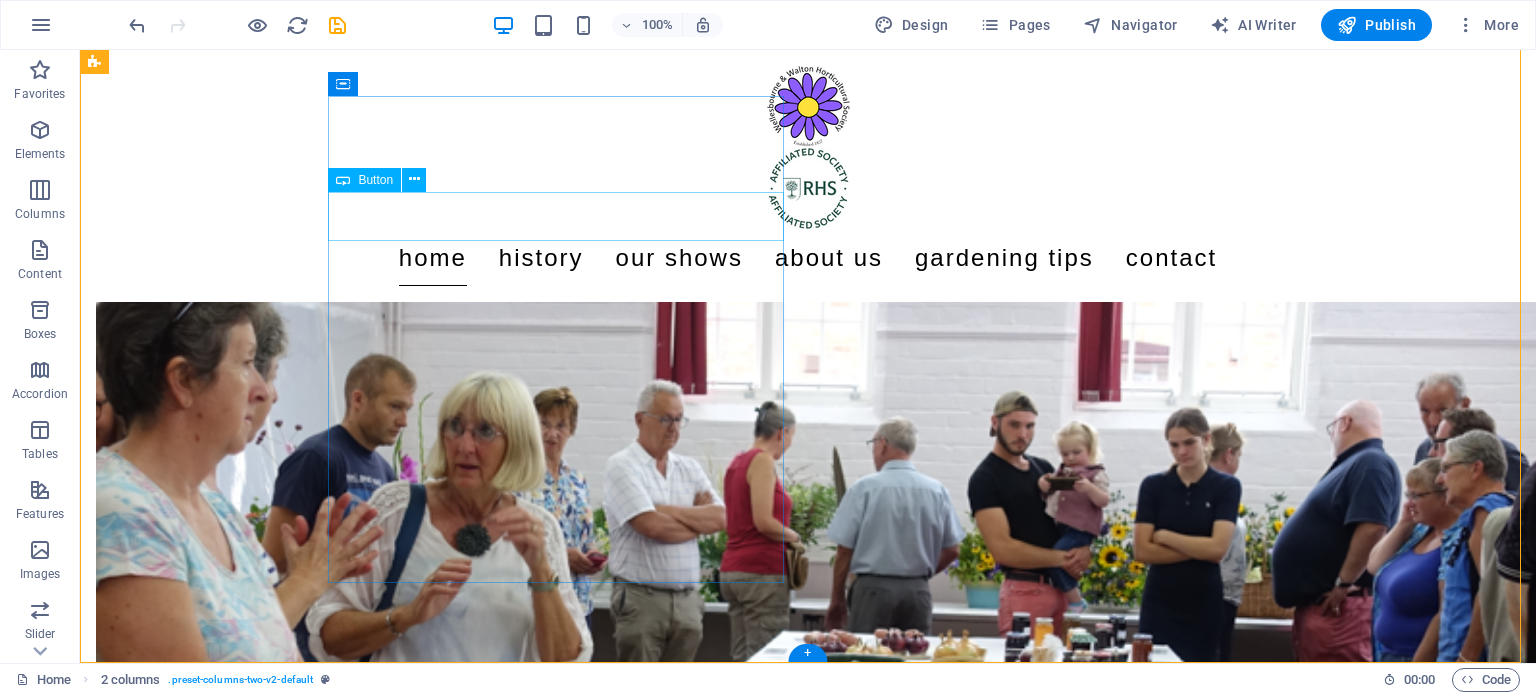 click on "TESTING enter show here" at bounding box center (324, 217) 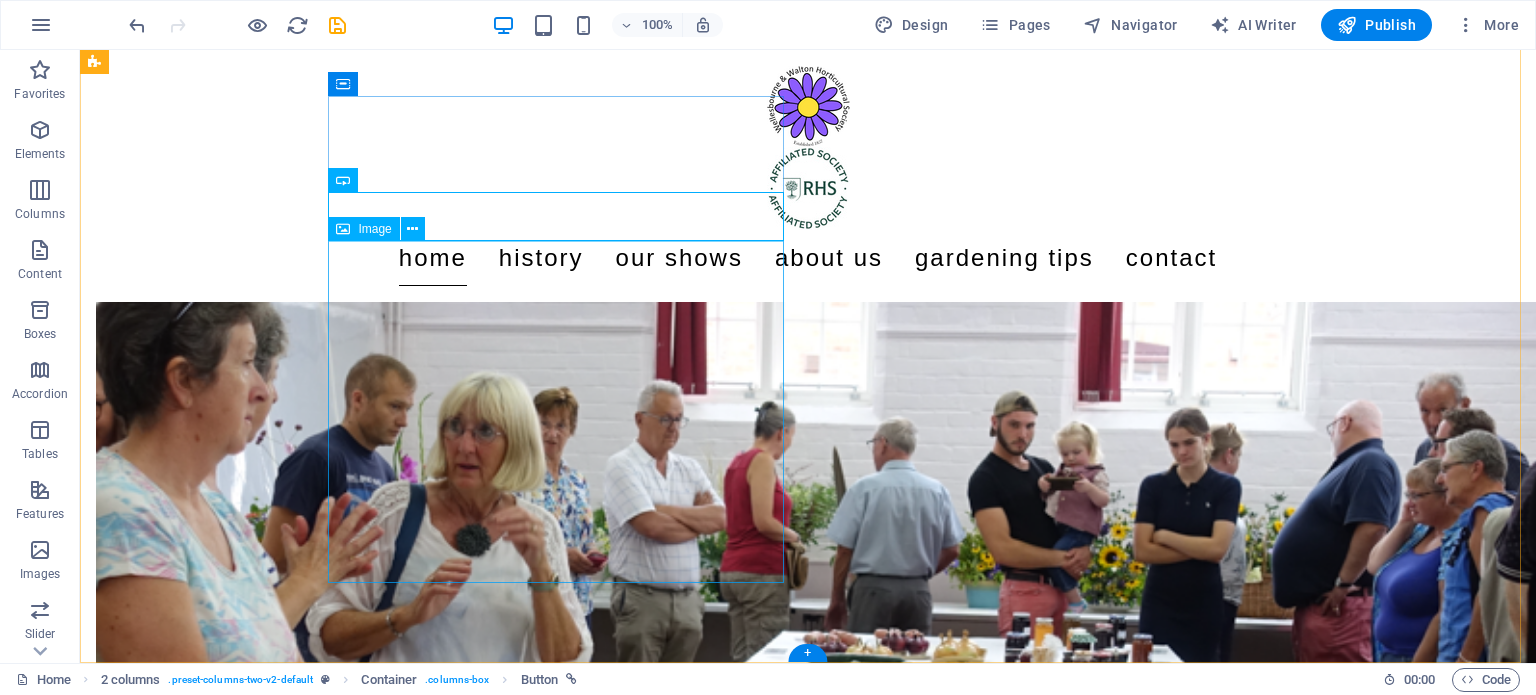 click at bounding box center (324, 788) 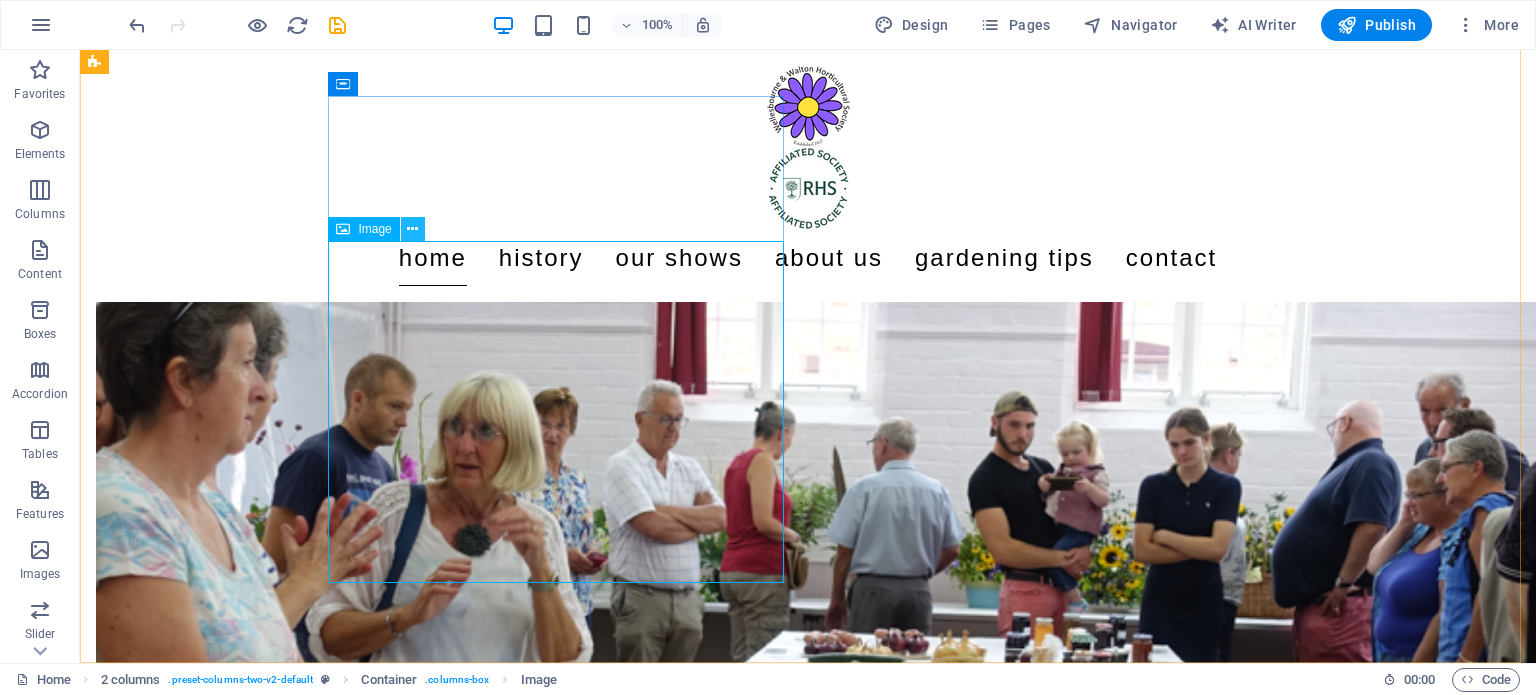 click at bounding box center (412, 229) 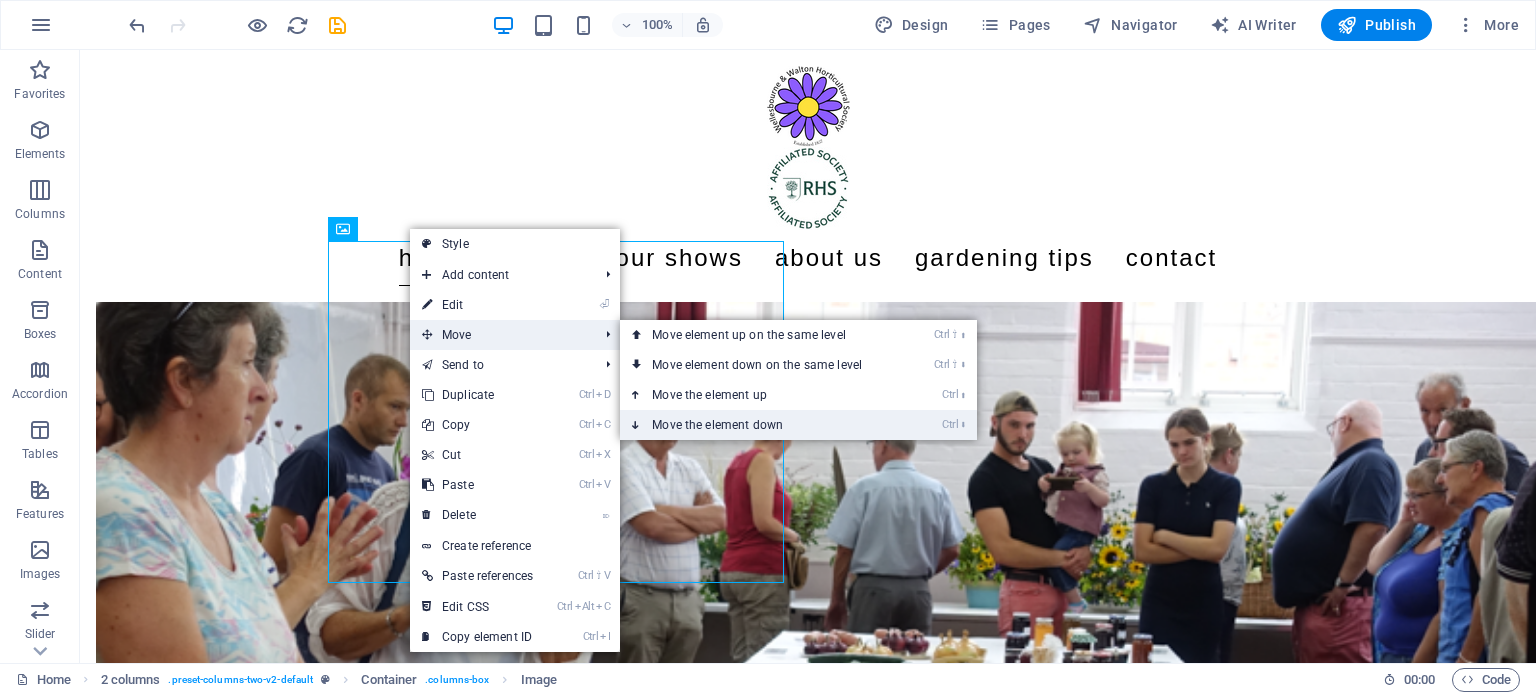 click on "Ctrl ⬇  Move the element down" at bounding box center (761, 425) 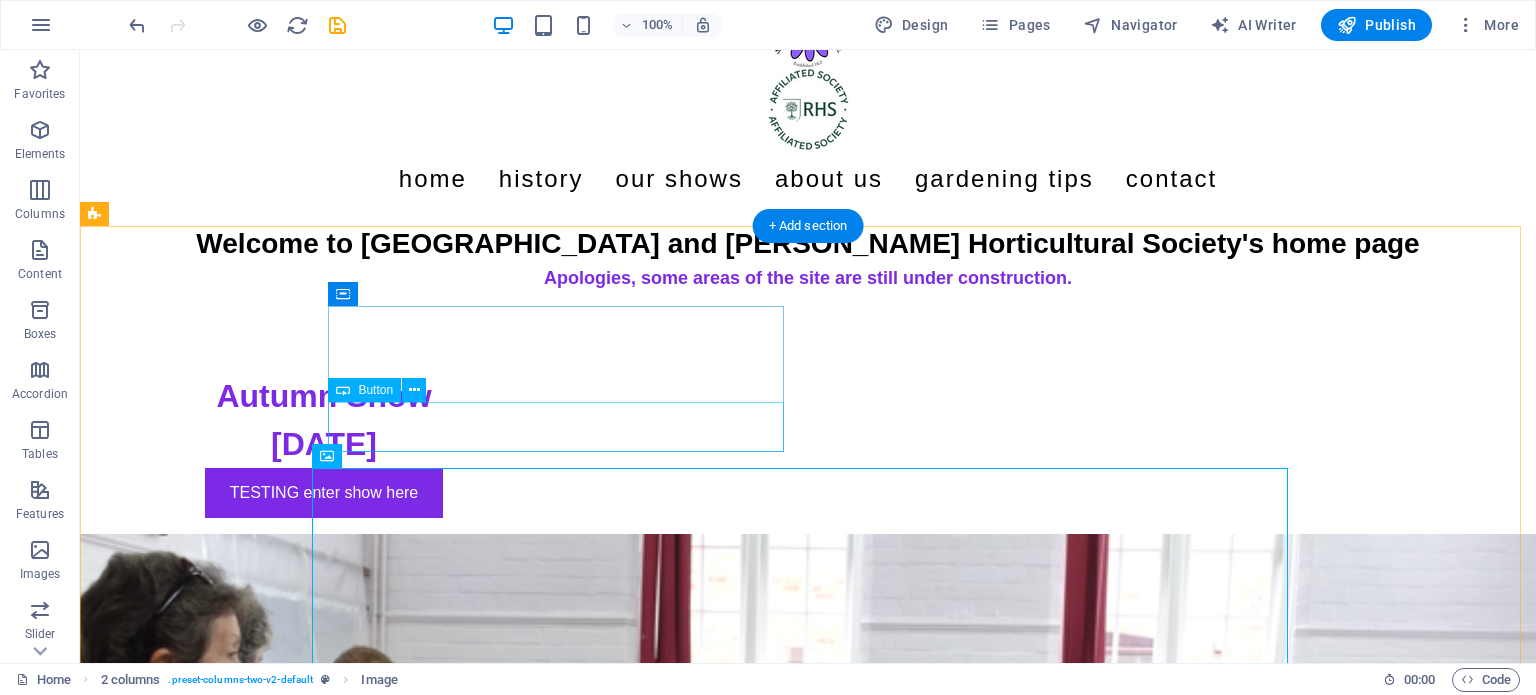 scroll, scrollTop: 64, scrollLeft: 0, axis: vertical 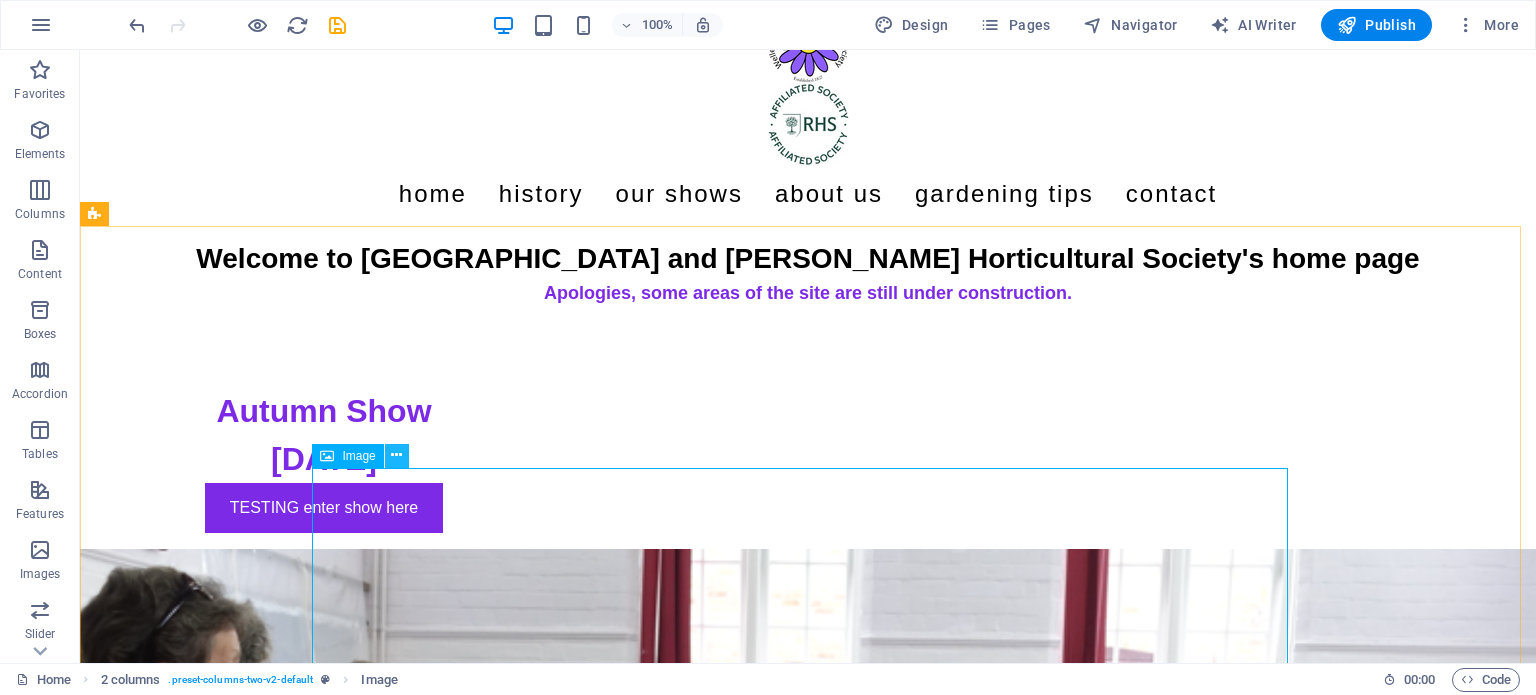 click at bounding box center [396, 455] 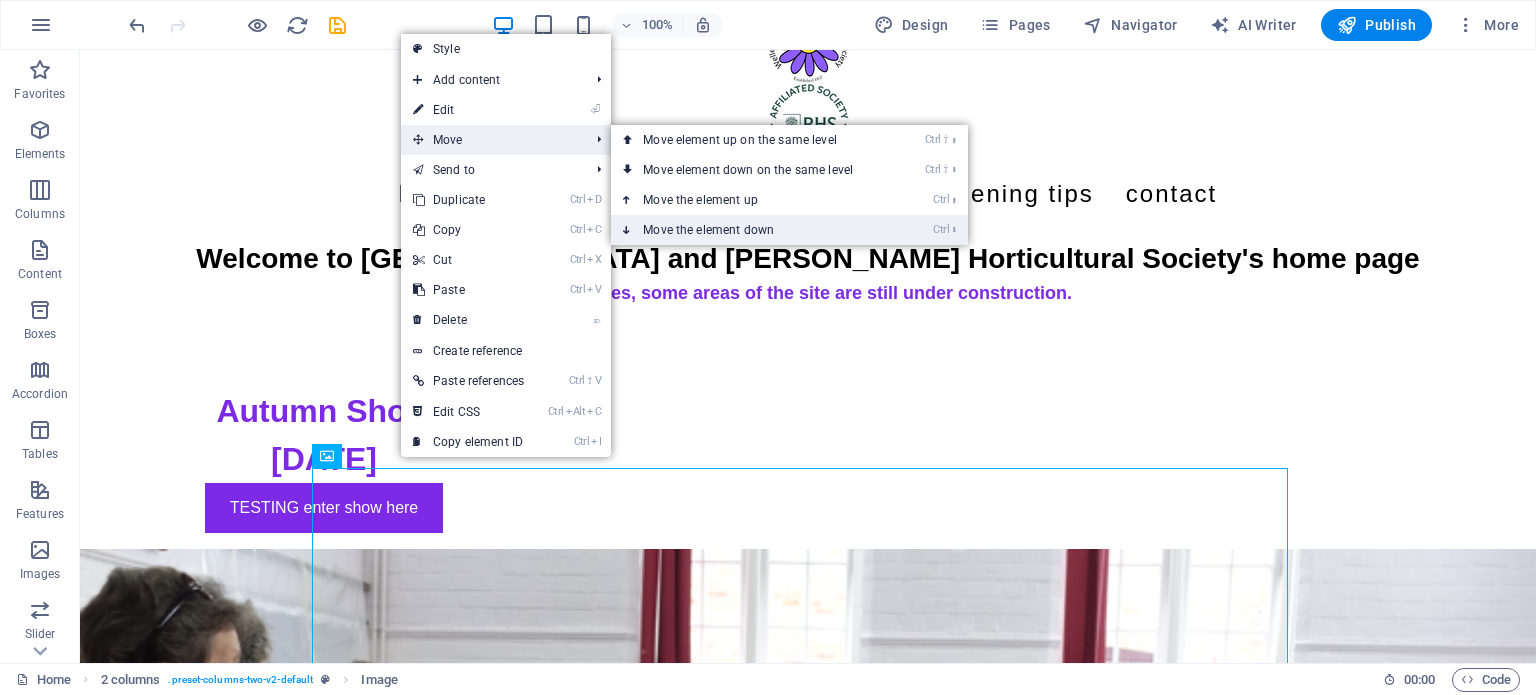 click on "Ctrl ⬇  Move the element down" at bounding box center [752, 230] 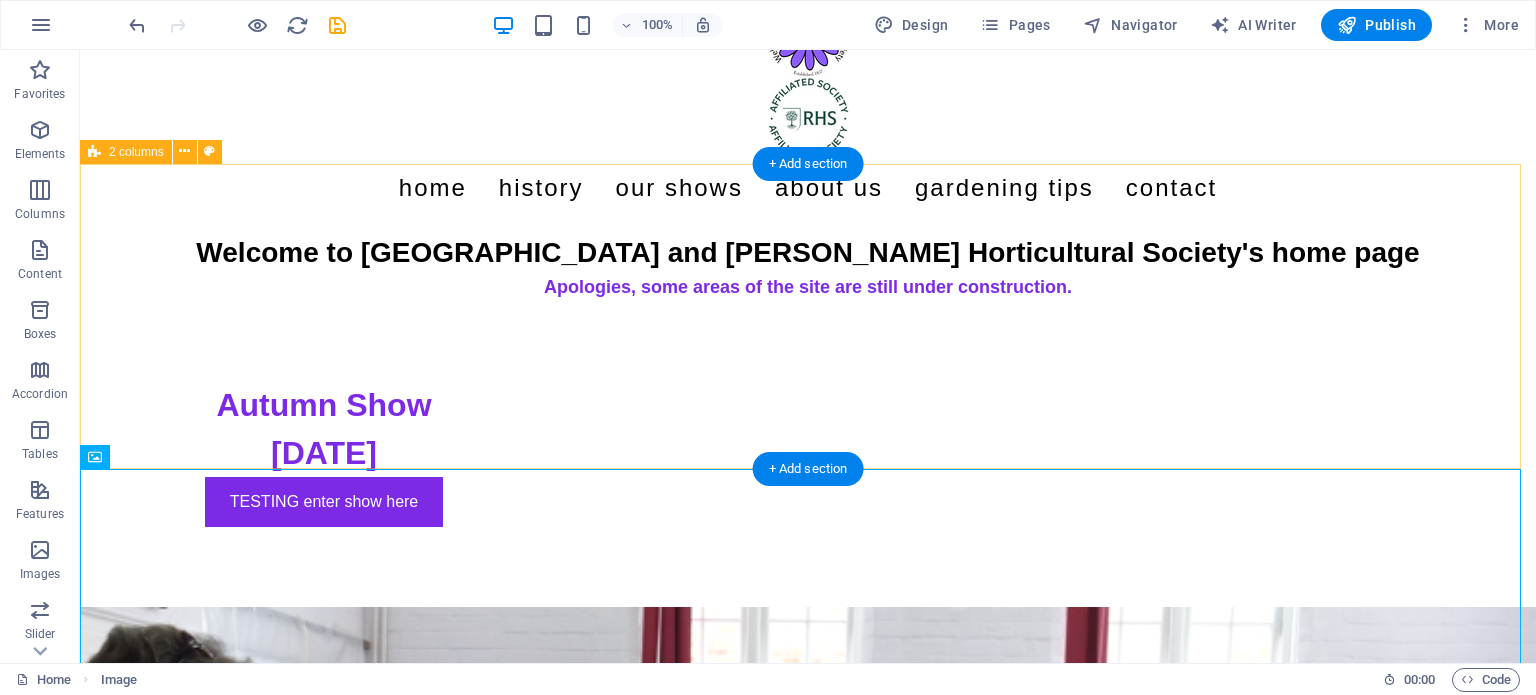 scroll, scrollTop: 64, scrollLeft: 0, axis: vertical 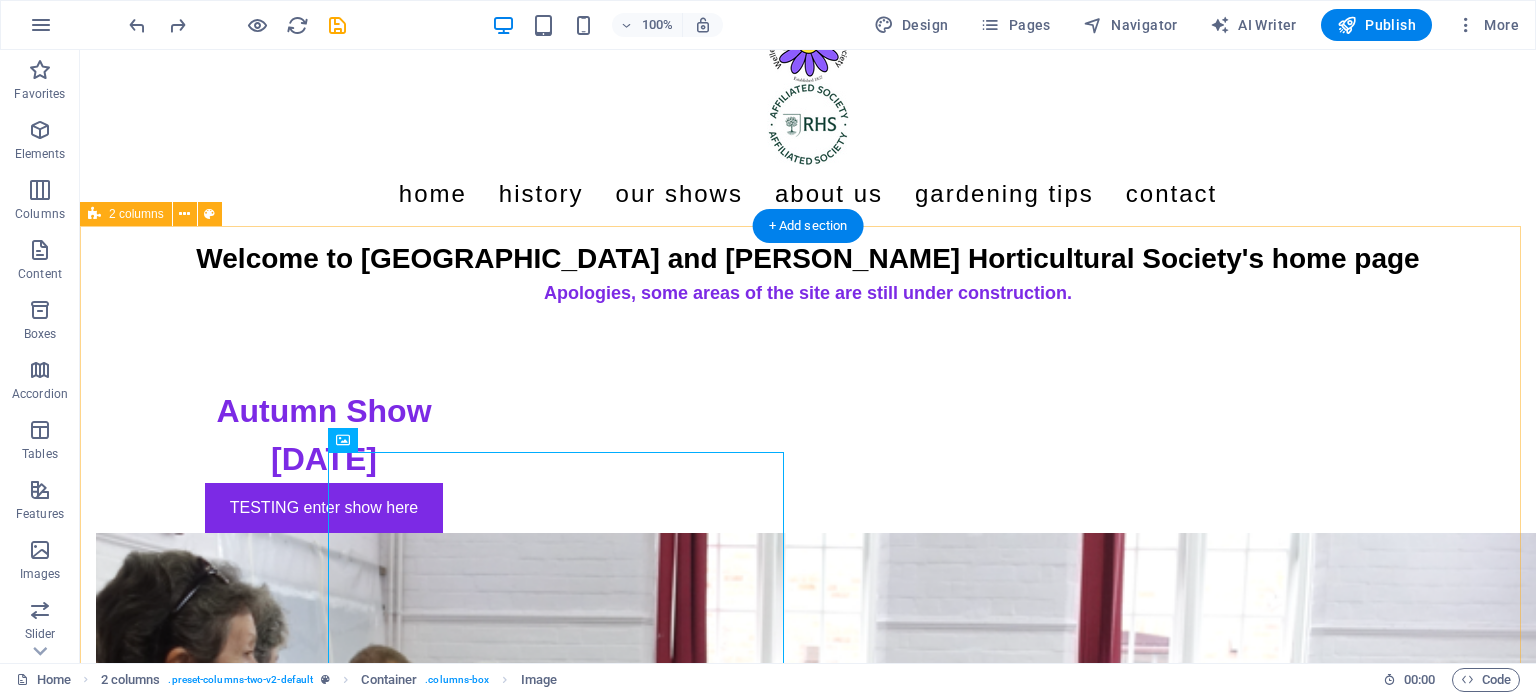 click on "Autumn Show Saturday 30th August 2025 TESTING enter show here" at bounding box center (808, 1006) 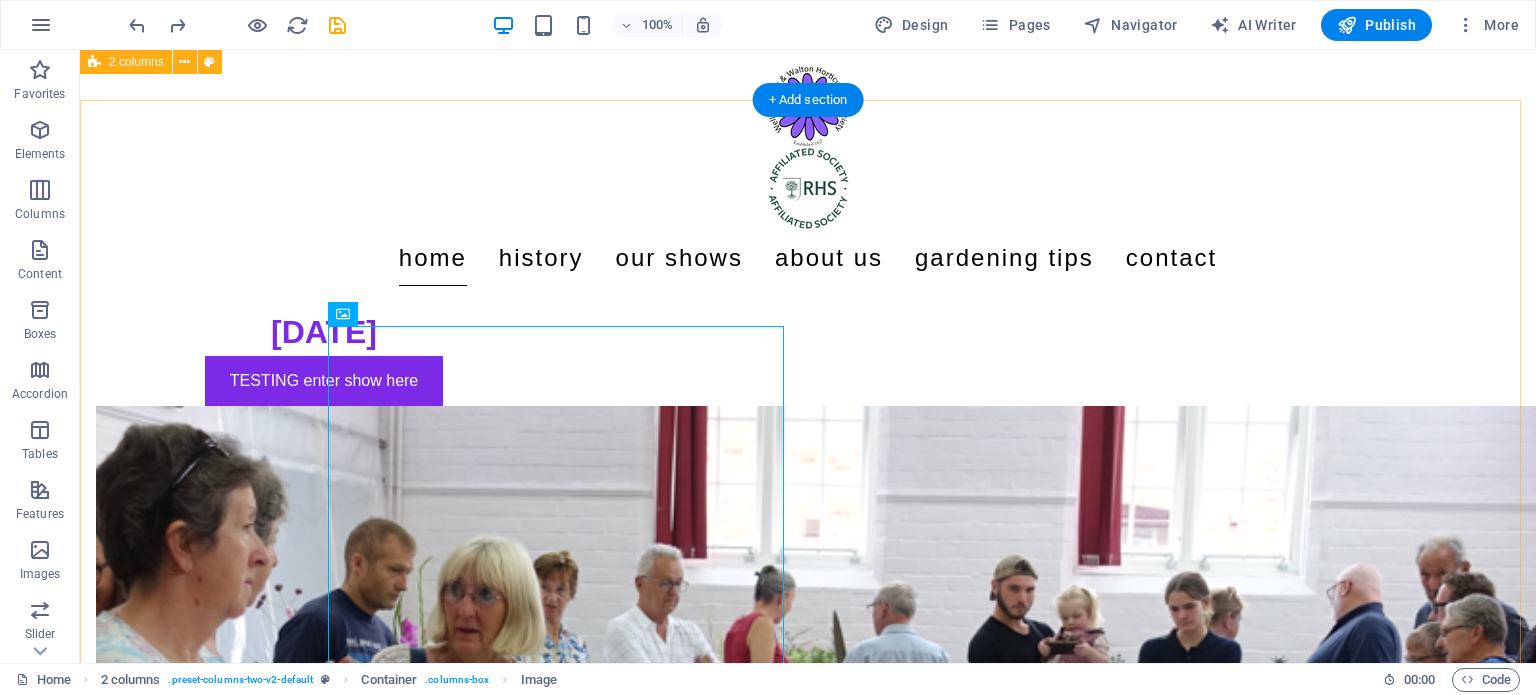 scroll, scrollTop: 74, scrollLeft: 0, axis: vertical 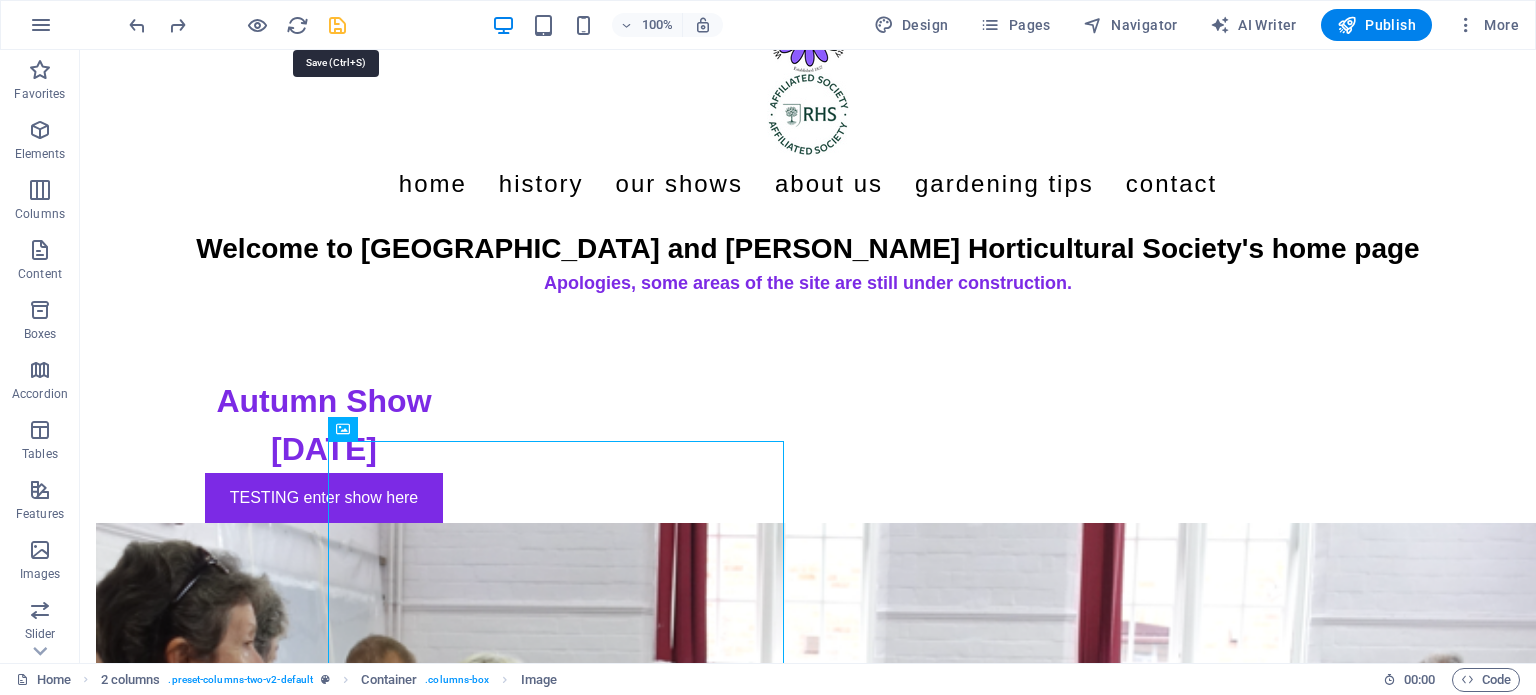 click at bounding box center (337, 25) 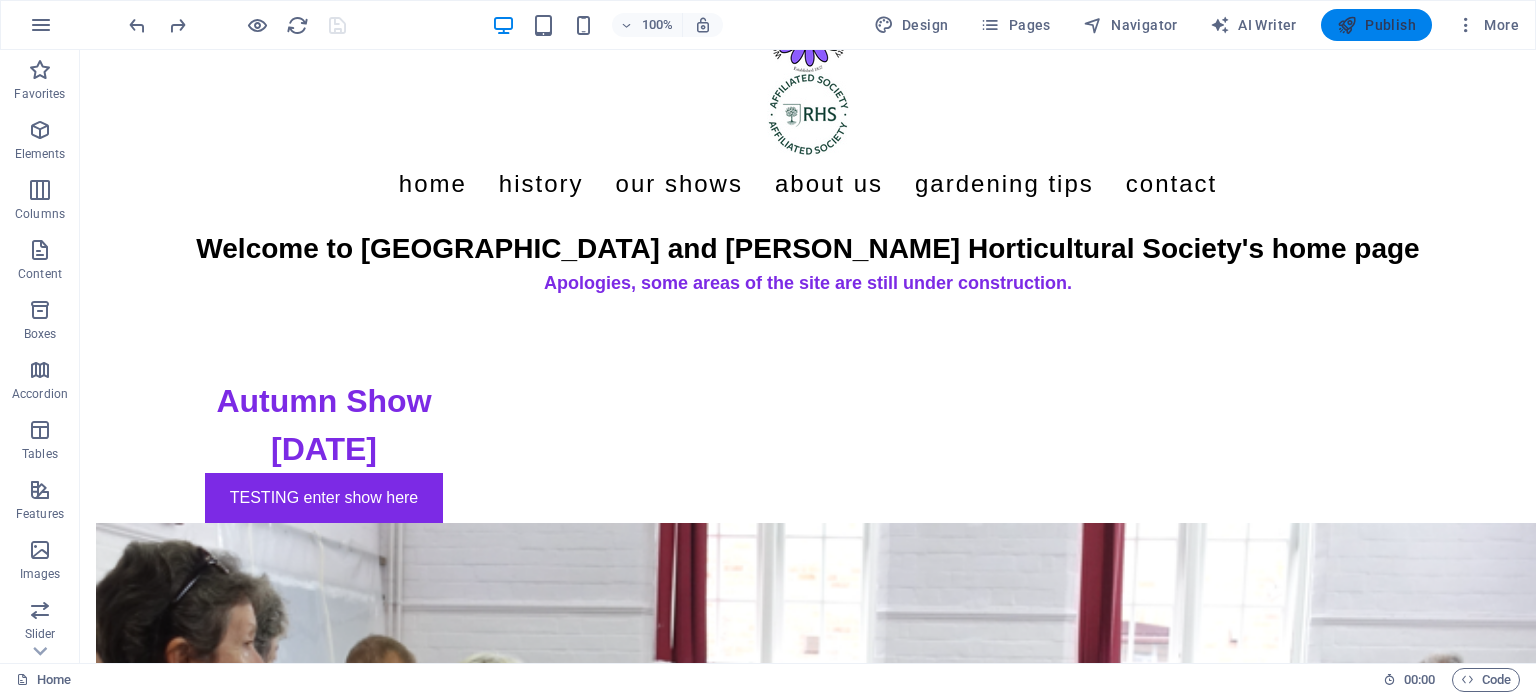 click on "Publish" at bounding box center (1376, 25) 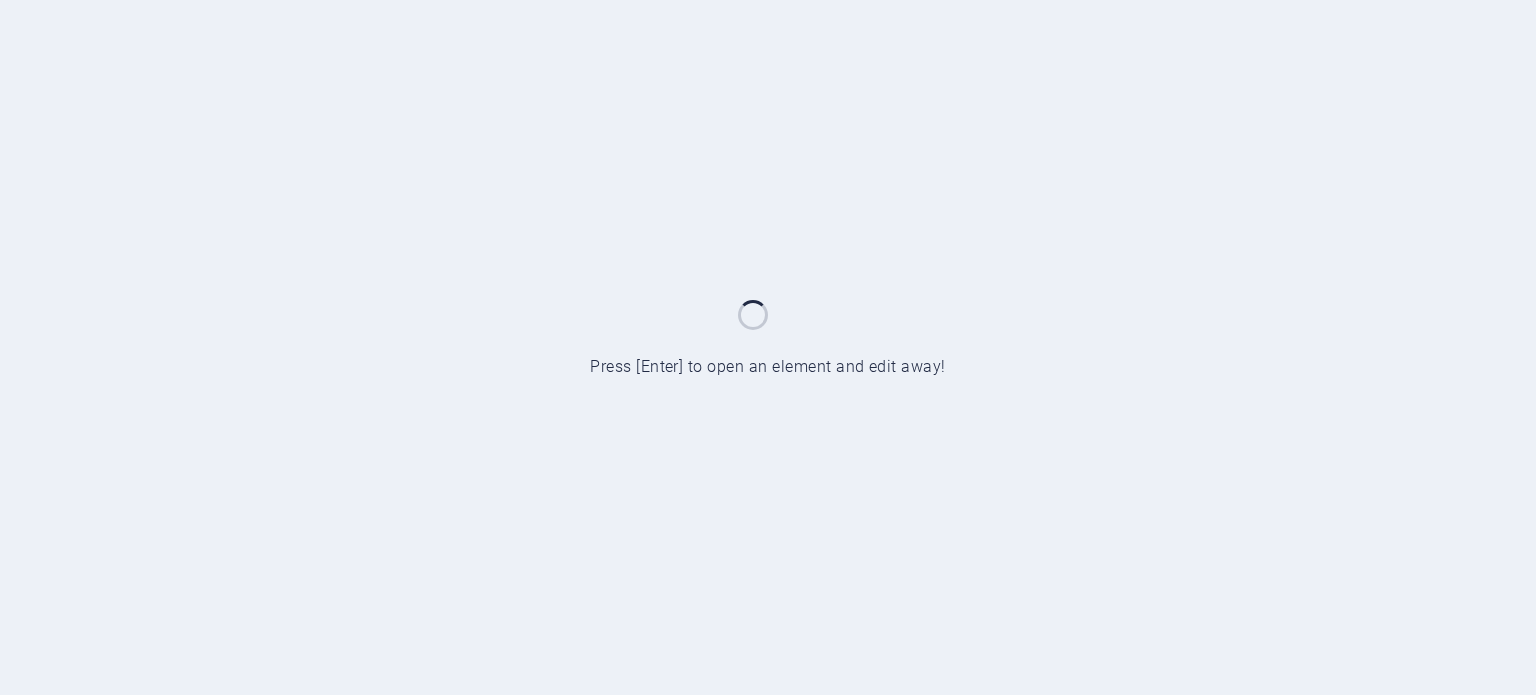 scroll, scrollTop: 0, scrollLeft: 0, axis: both 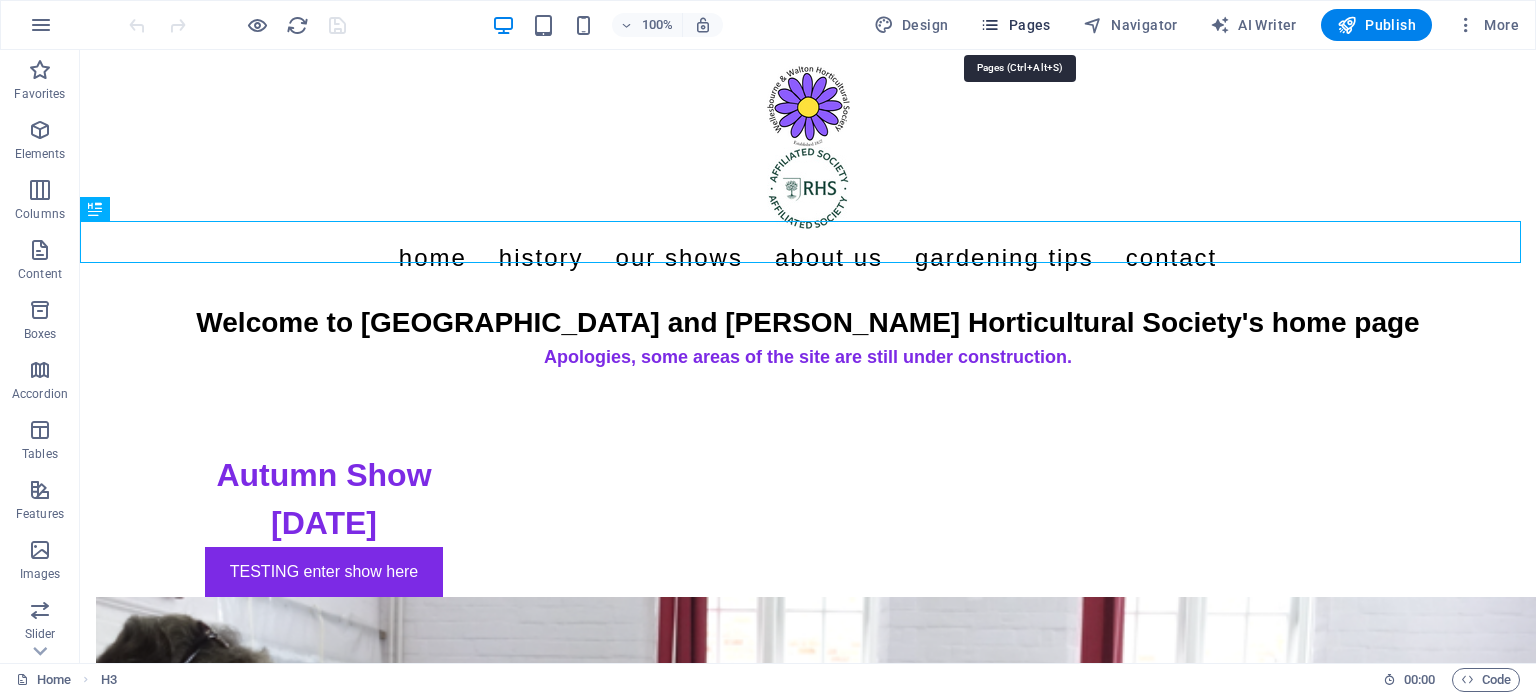 click on "Pages" at bounding box center (1015, 25) 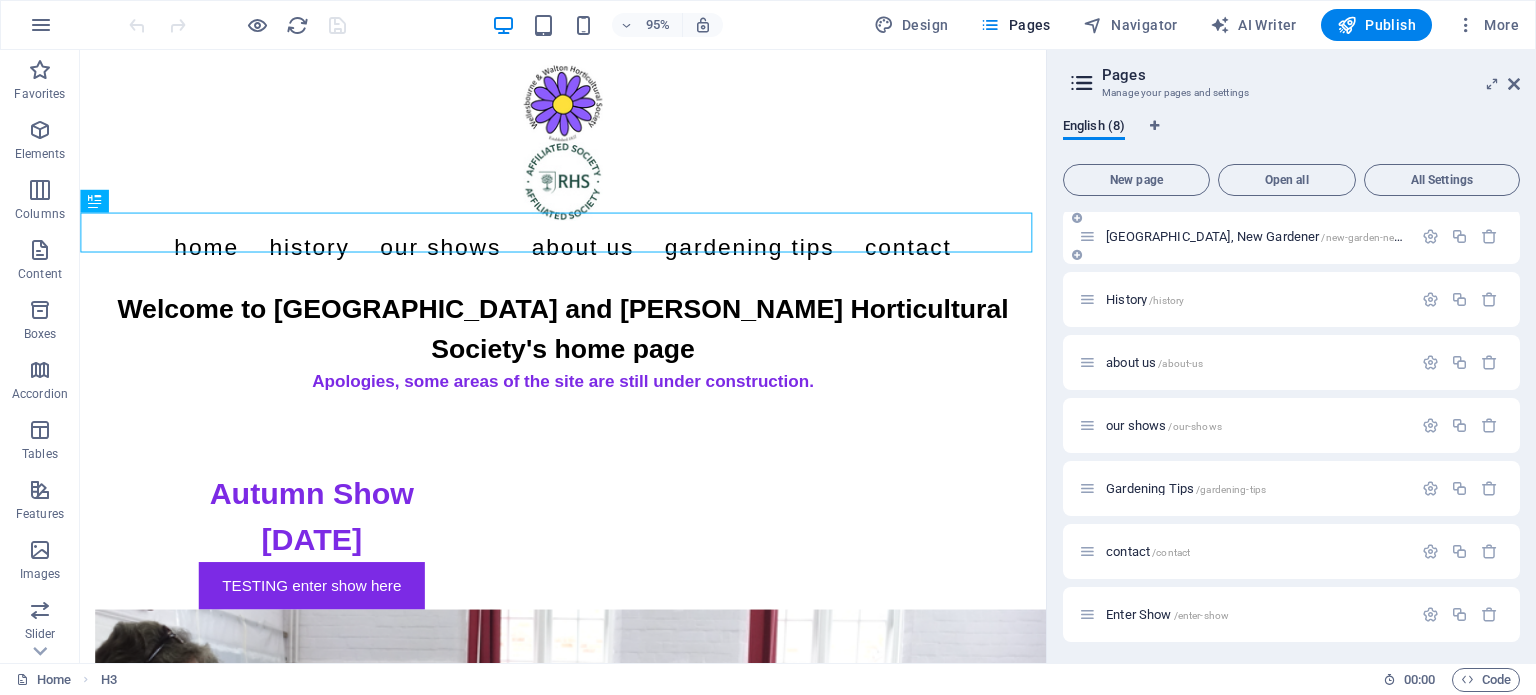 scroll, scrollTop: 68, scrollLeft: 0, axis: vertical 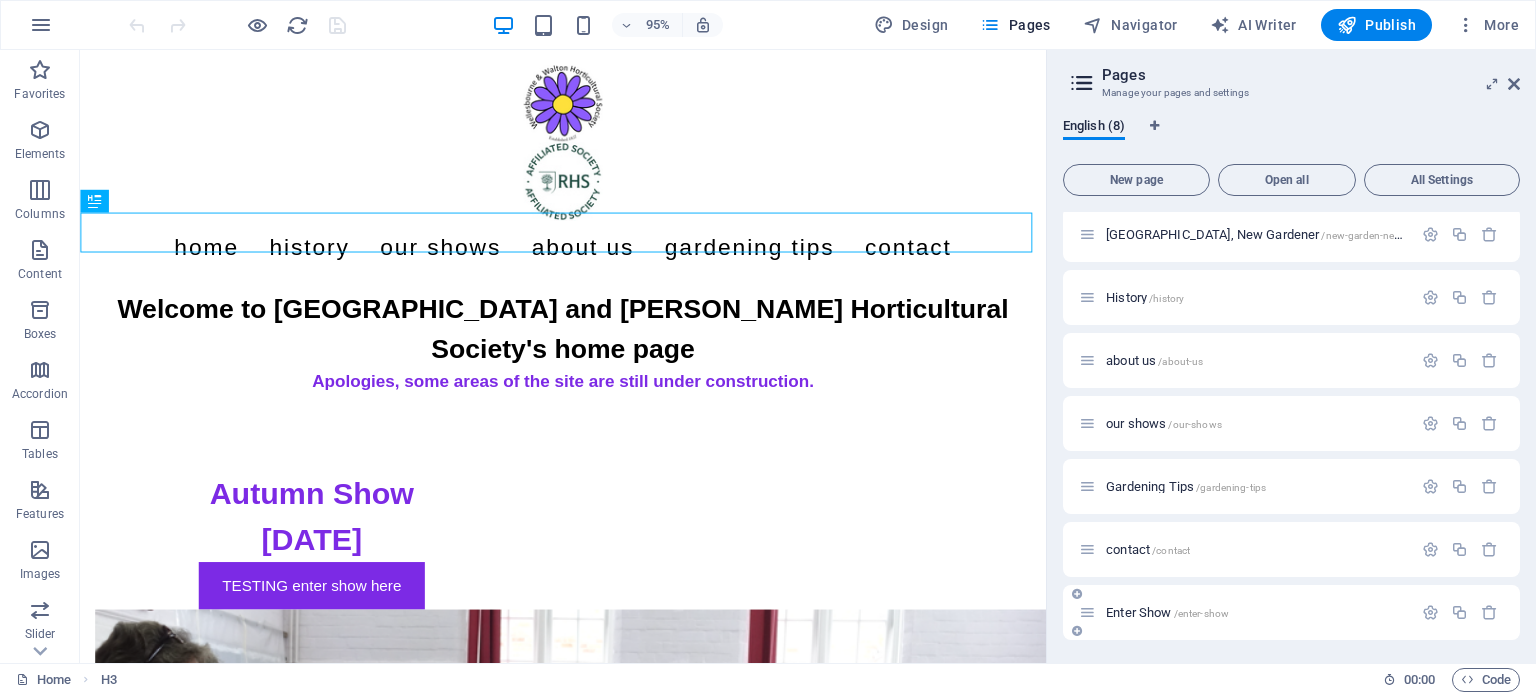click on "Enter Show /enter-show" at bounding box center (1167, 612) 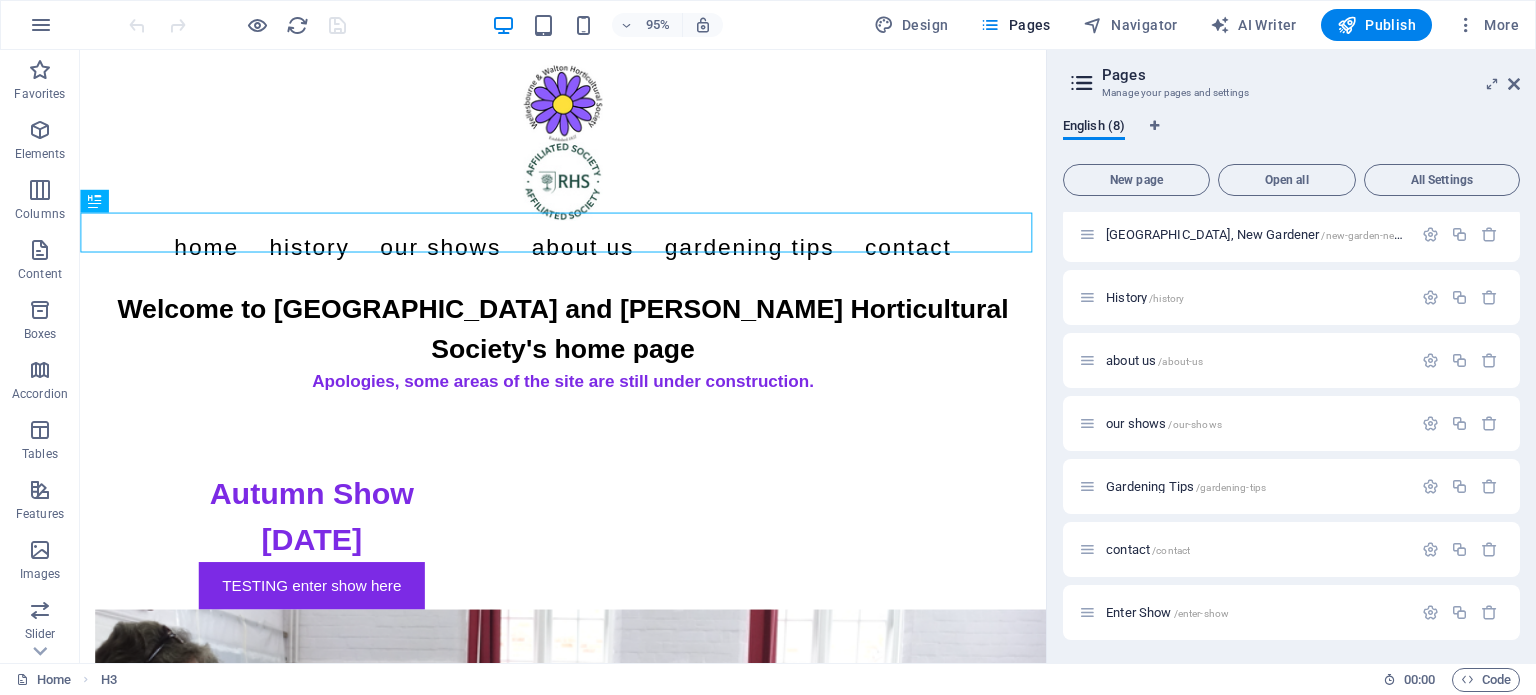 scroll, scrollTop: 17, scrollLeft: 0, axis: vertical 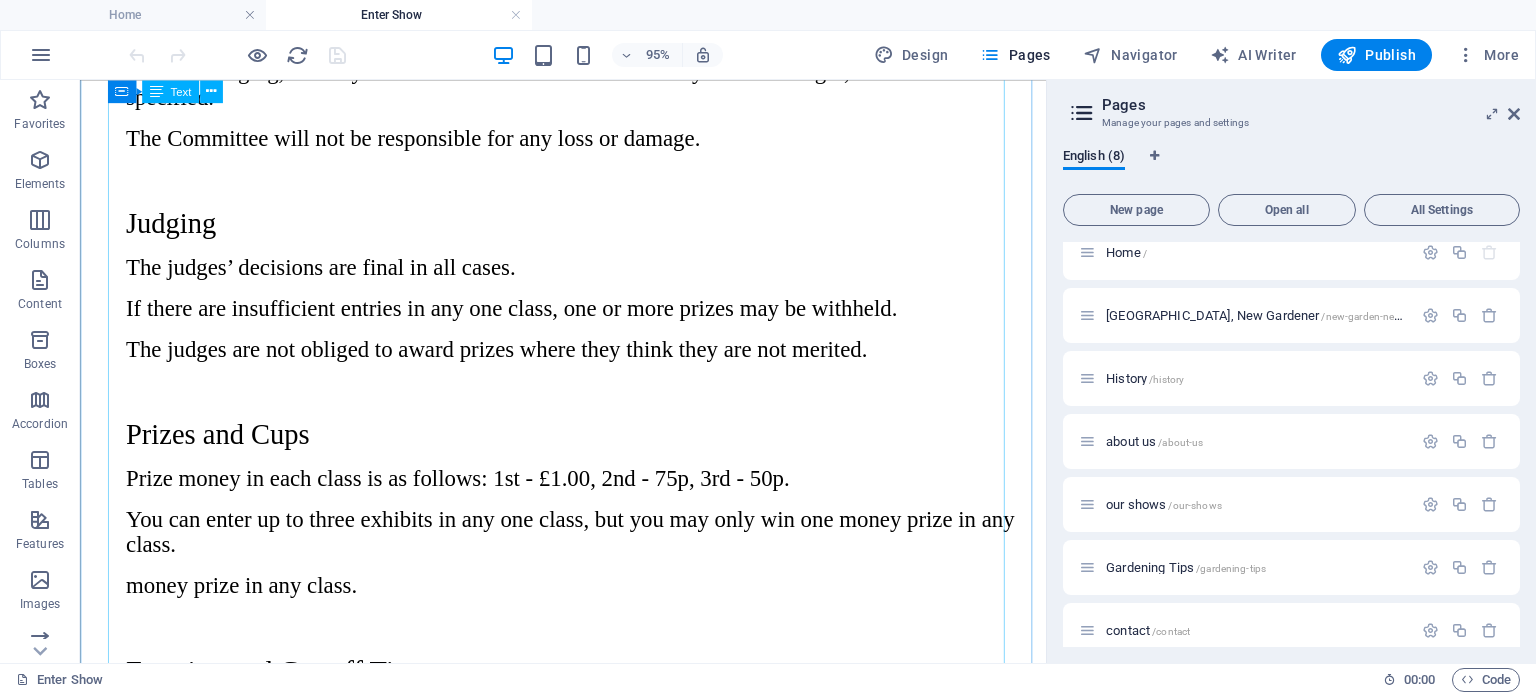 click on "Exhibiting The show is open to local residents and entries must be made in the name of the person who grew/made them. All flowers, trees, shrubs, fruit and vegetables must be grown by you. The only exception is in the flower arranging, where you can use materials to hand or that you have bought, unless otherwise specified. The Committee will not be responsible for any loss or damage. Judging The judges’ decisions are final in all cases. If there are insufficient entries in any one class, one or more prizes may be withheld. The judges are not obliged to award prizes where they think they are not merited. Prizes and Cups Prize money in each class is as follows: 1st - £1.00, 2nd - 75p, 3rd - 50p. You can enter up to three exhibits in any one class, but you may only win one money prize in any class. money prize in any class. Entering and Cut-off Times *New: all classes are now free to enter* The deadline for both on-line and paper-based entries is 7.30pm [DATE] Setting Up on the Day   prize money." at bounding box center [588, 755] 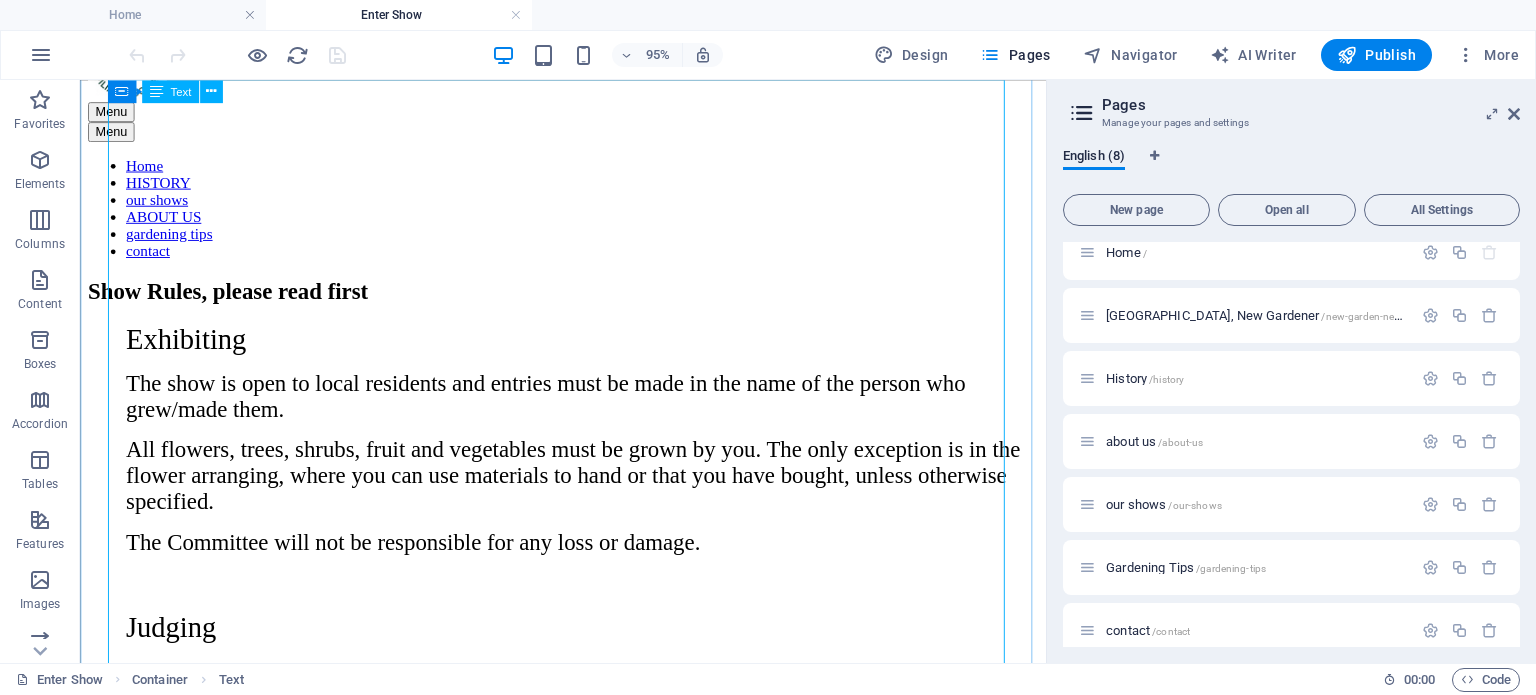 scroll, scrollTop: 0, scrollLeft: 0, axis: both 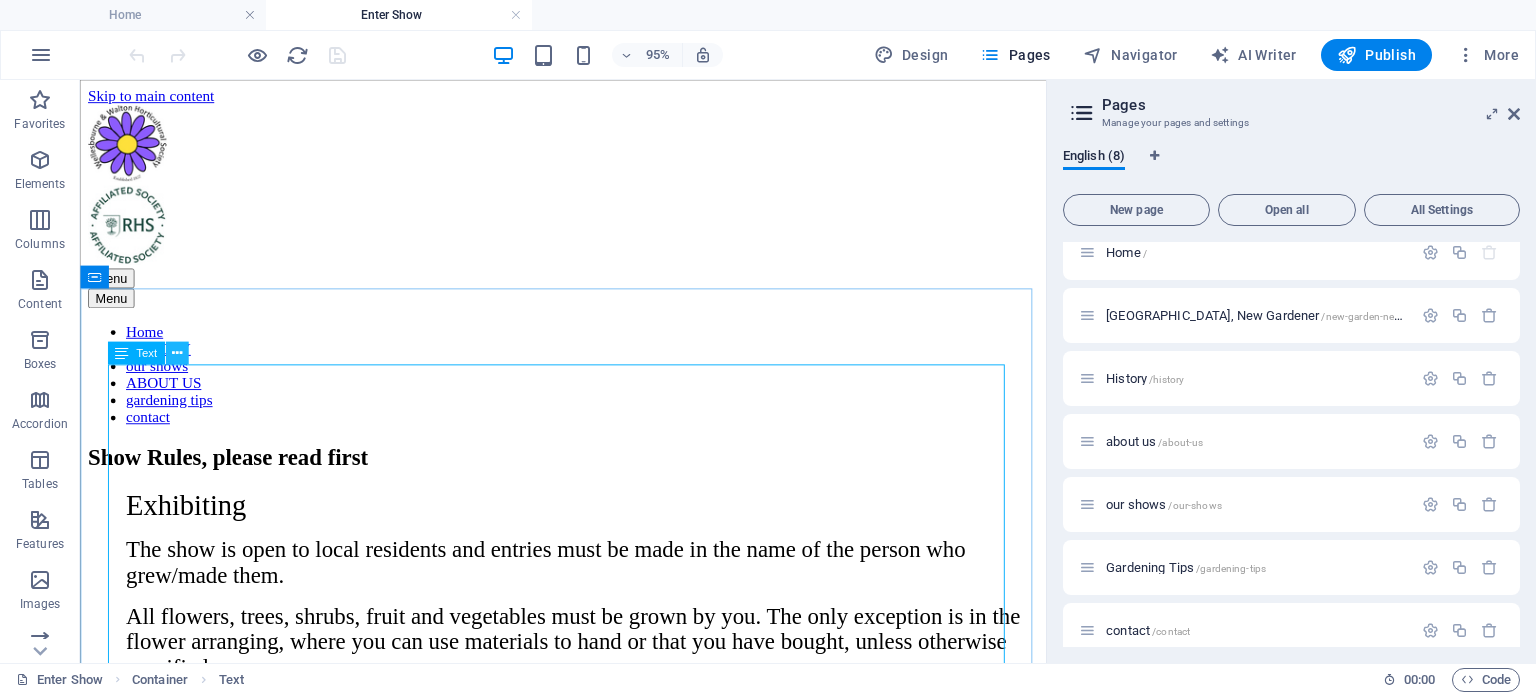 click at bounding box center (177, 353) 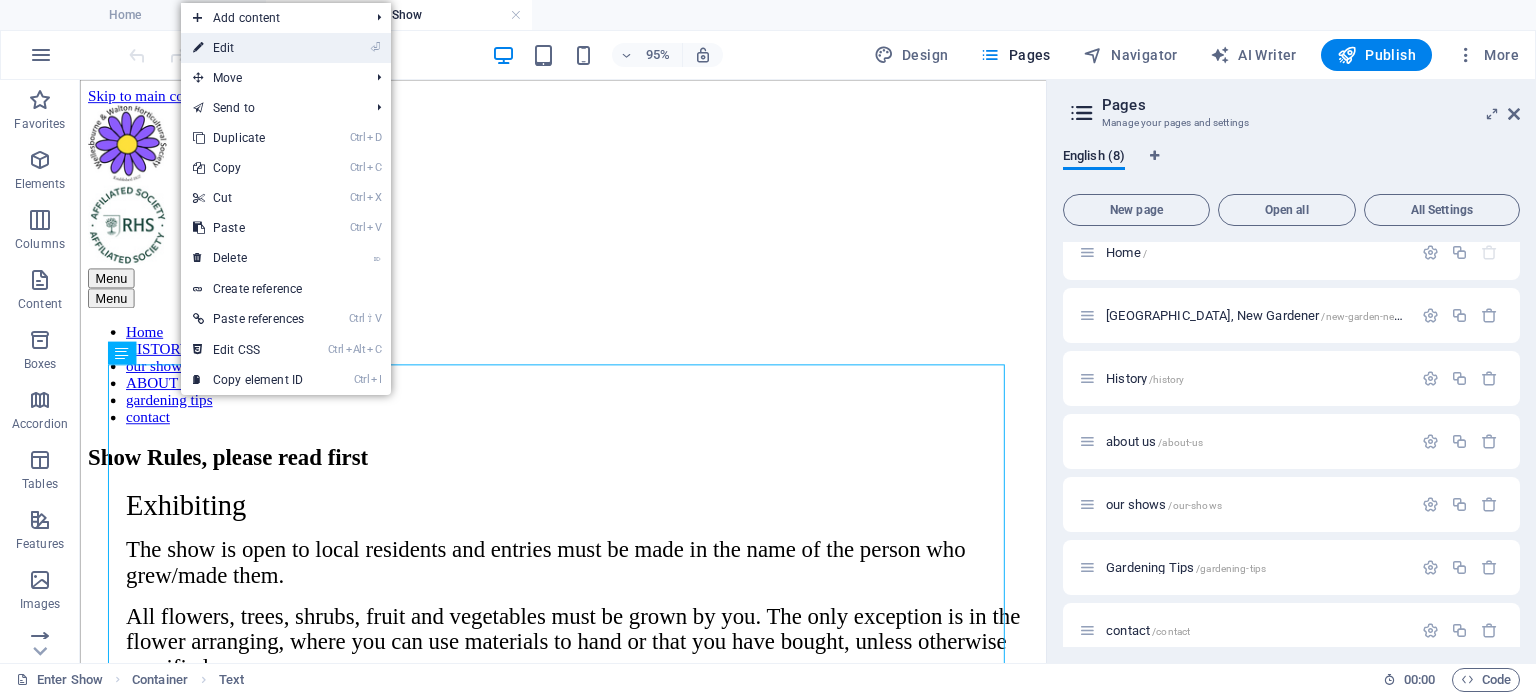click on "⏎  Edit" at bounding box center (248, 48) 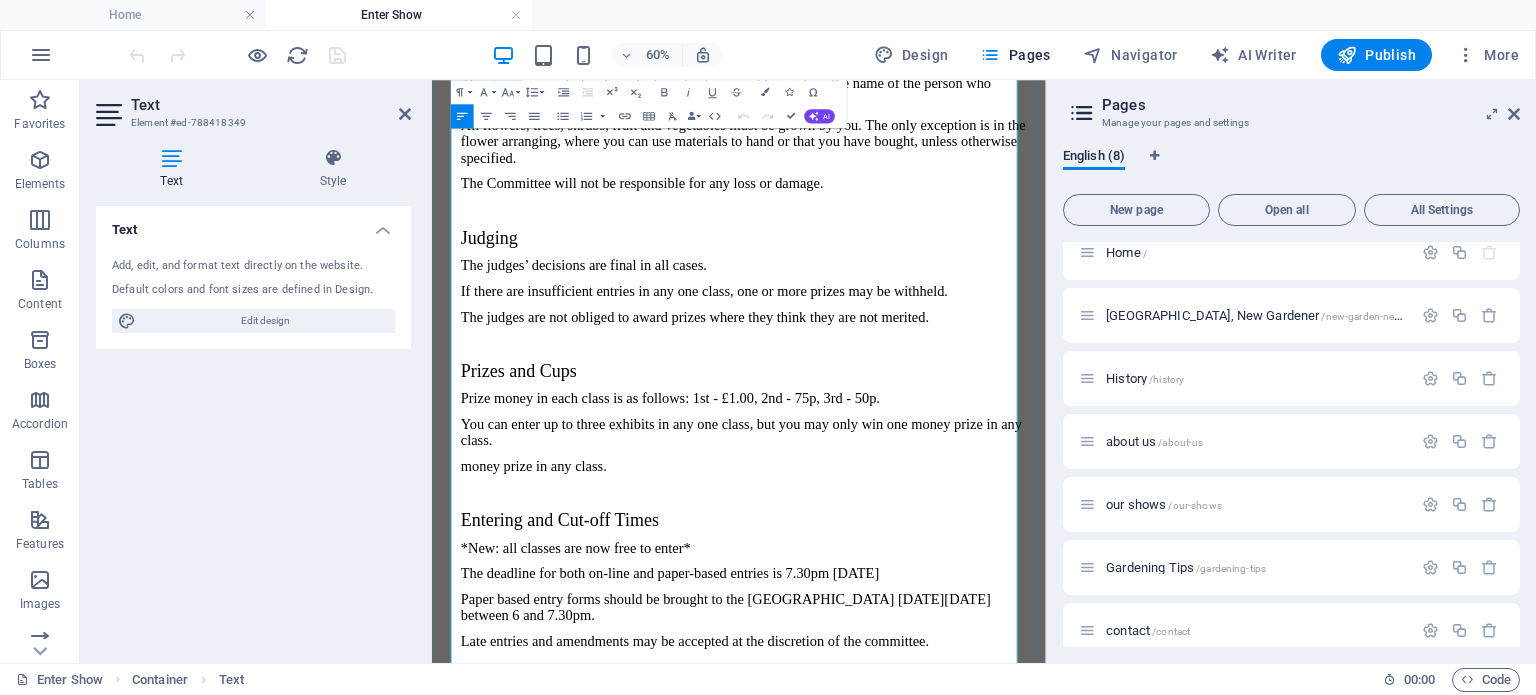 scroll, scrollTop: 500, scrollLeft: 0, axis: vertical 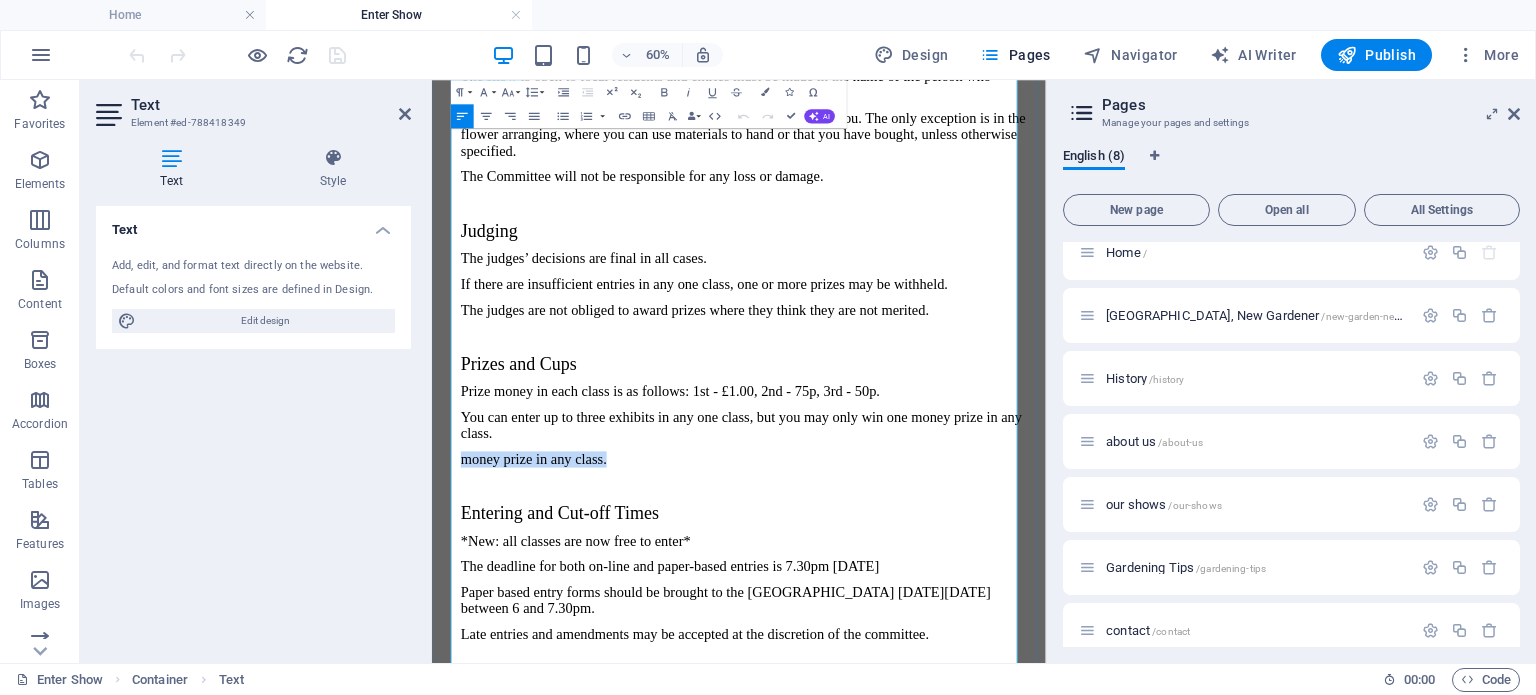 drag, startPoint x: 769, startPoint y: 541, endPoint x: 463, endPoint y: 541, distance: 306 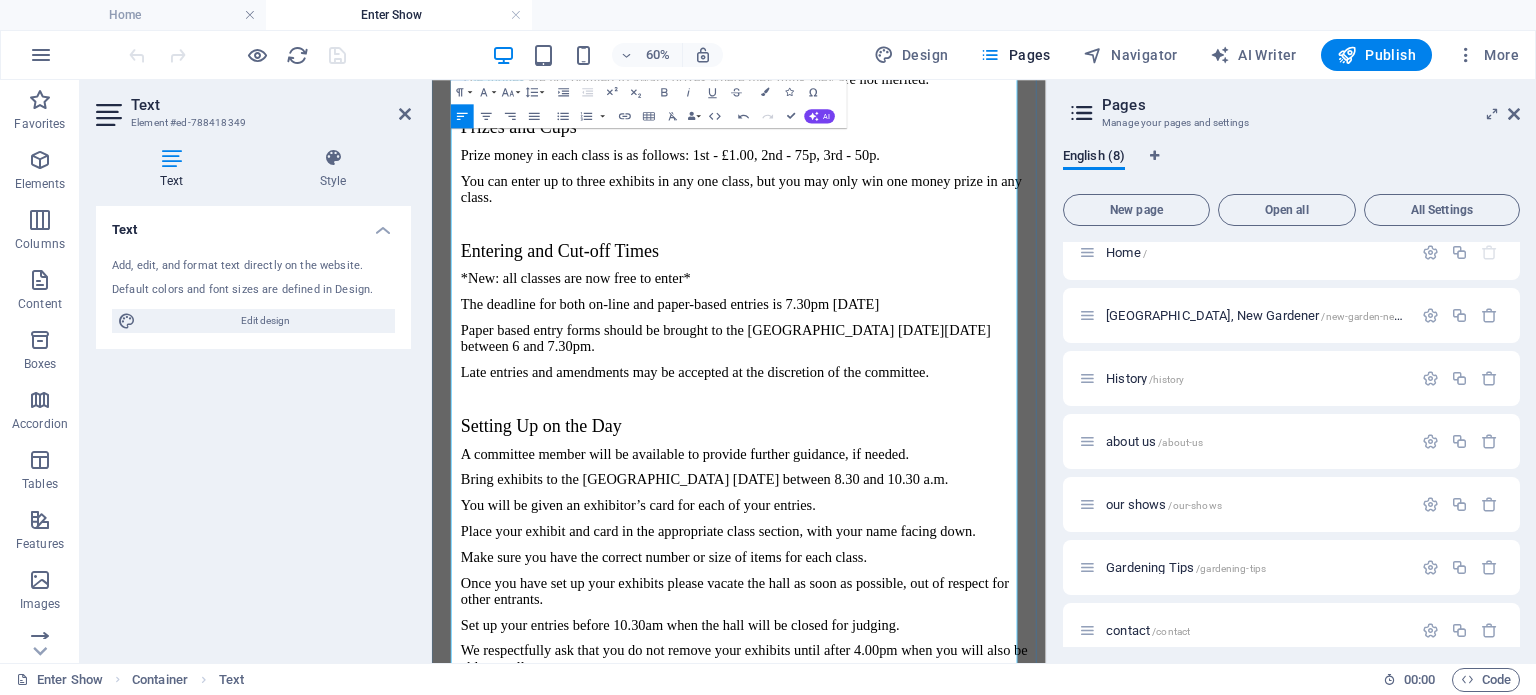 scroll, scrollTop: 900, scrollLeft: 0, axis: vertical 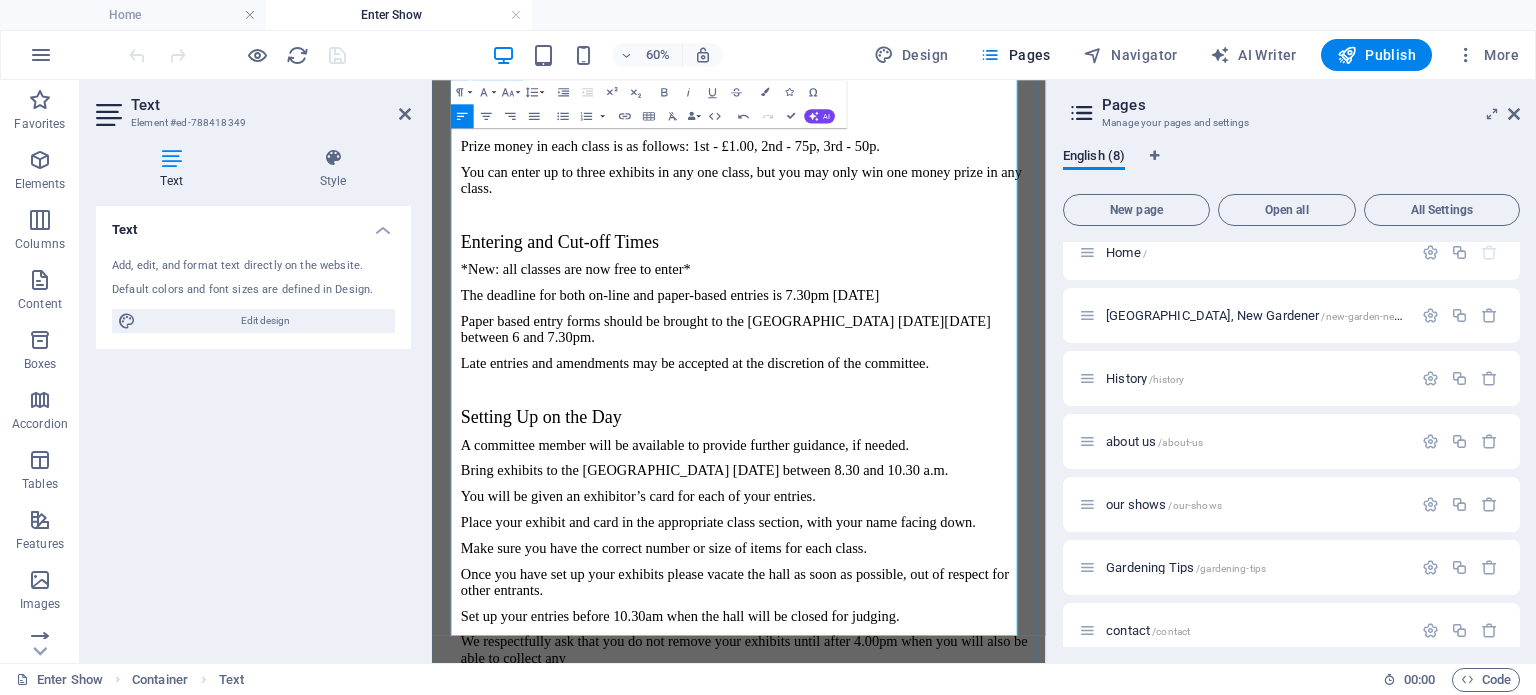 click on "We respectfully ask that you do not remove your exhibits until after 4.00pm when you will also be able to collect any" at bounding box center [963, 1030] 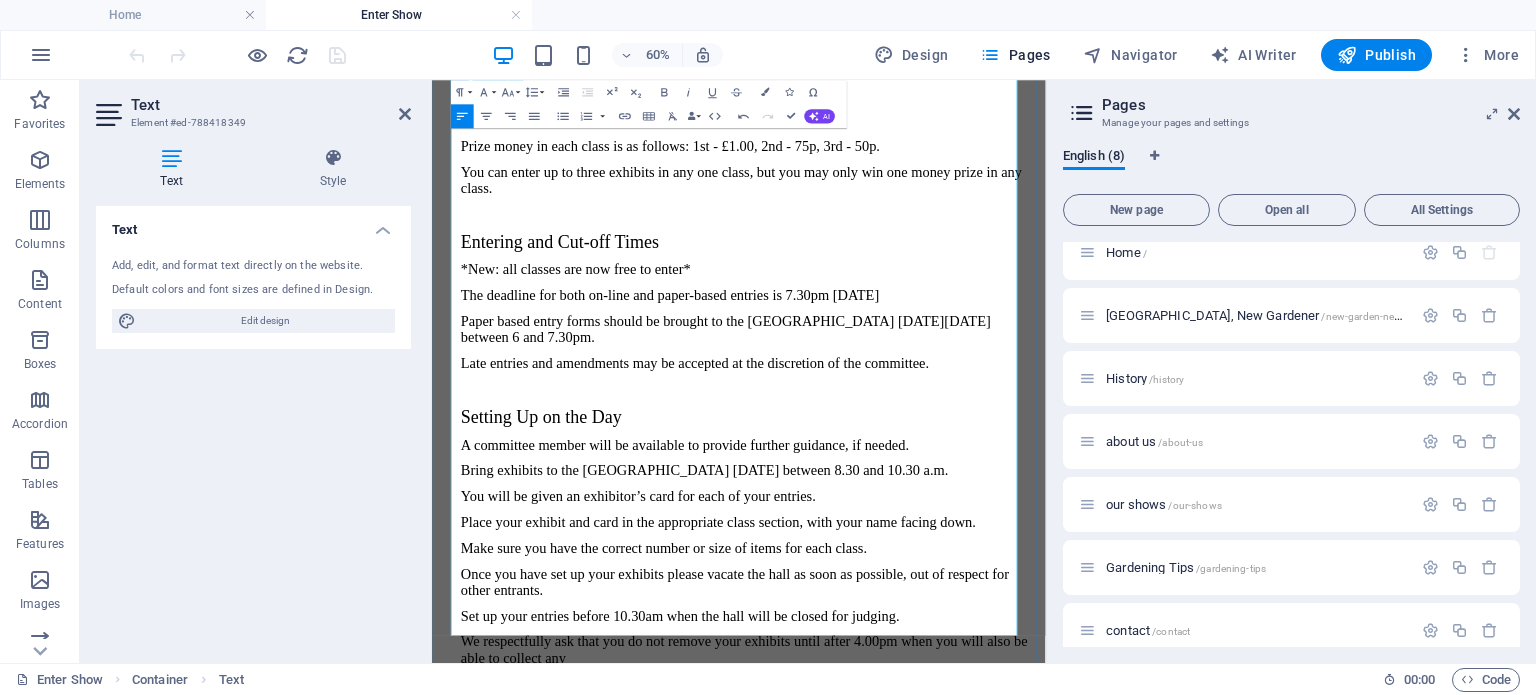 type 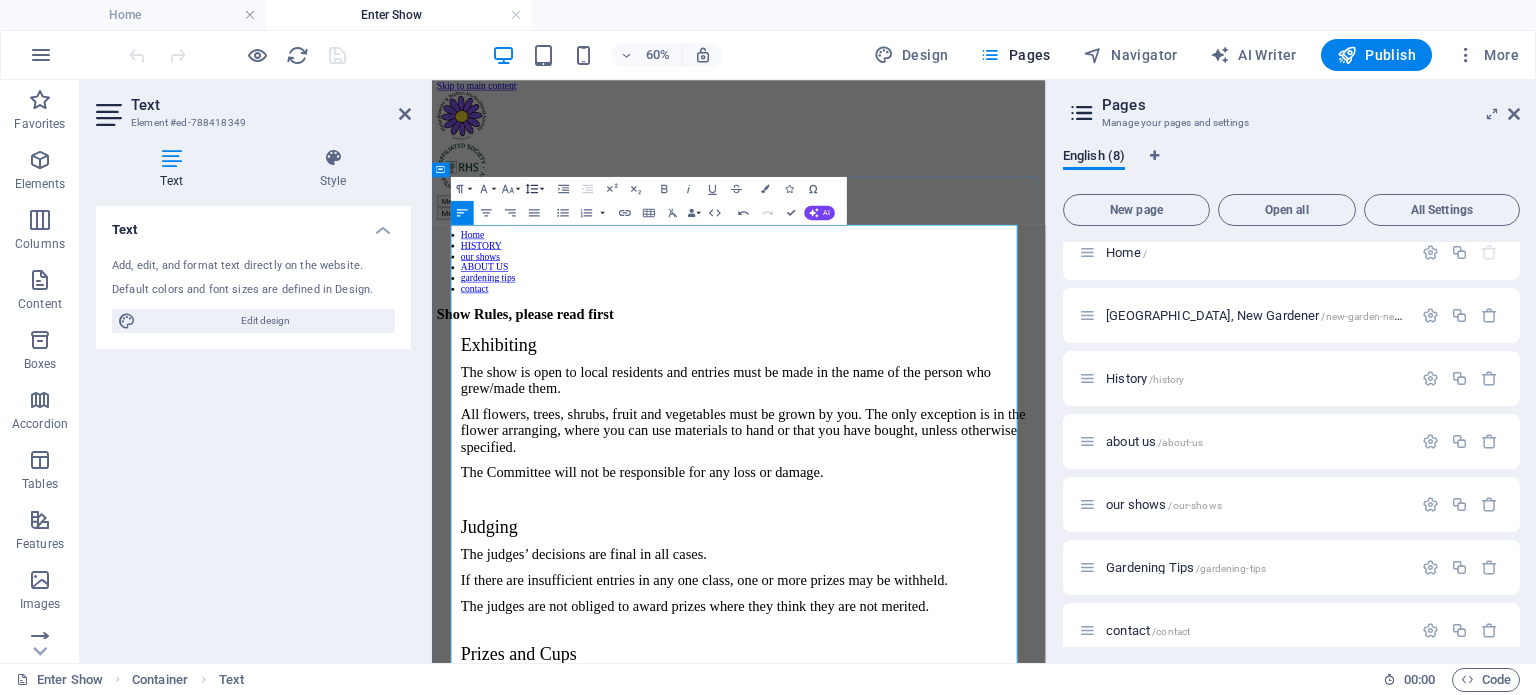 scroll, scrollTop: 0, scrollLeft: 0, axis: both 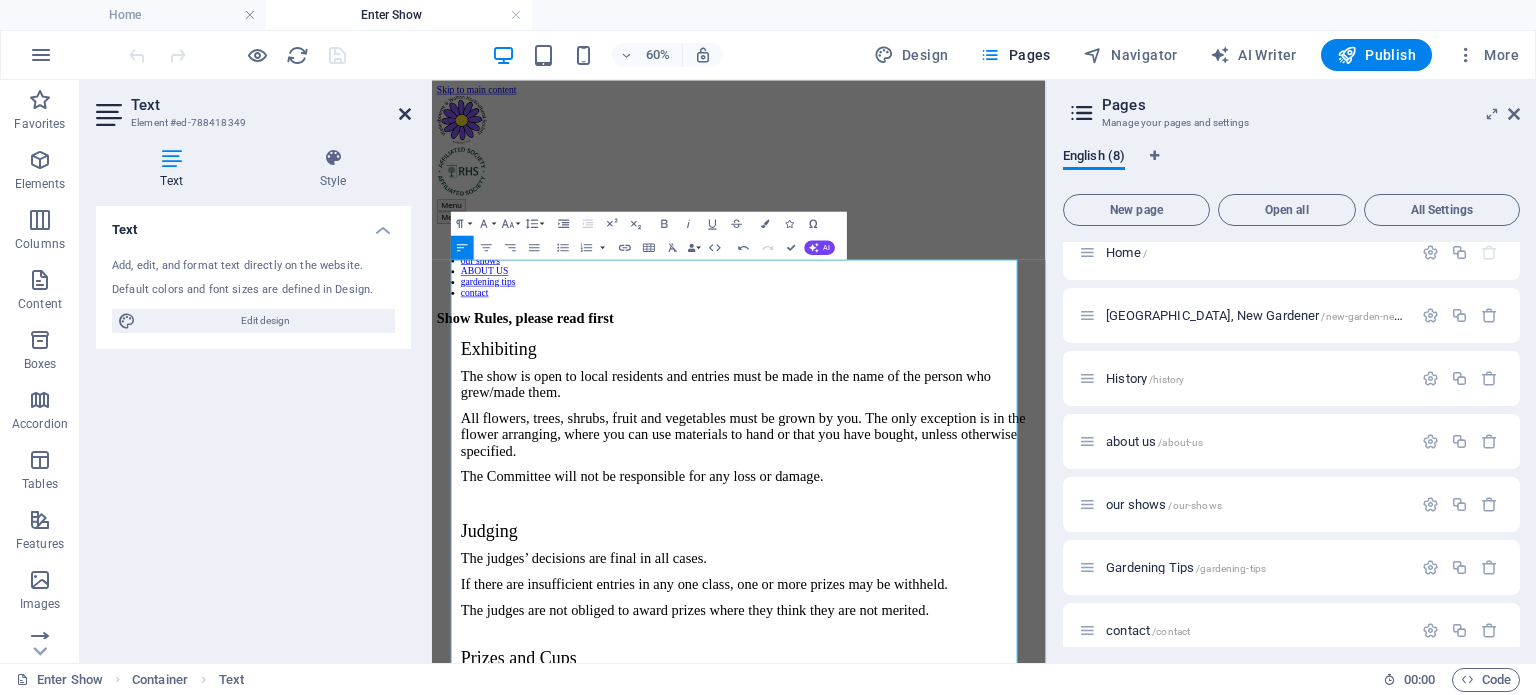 click at bounding box center (405, 114) 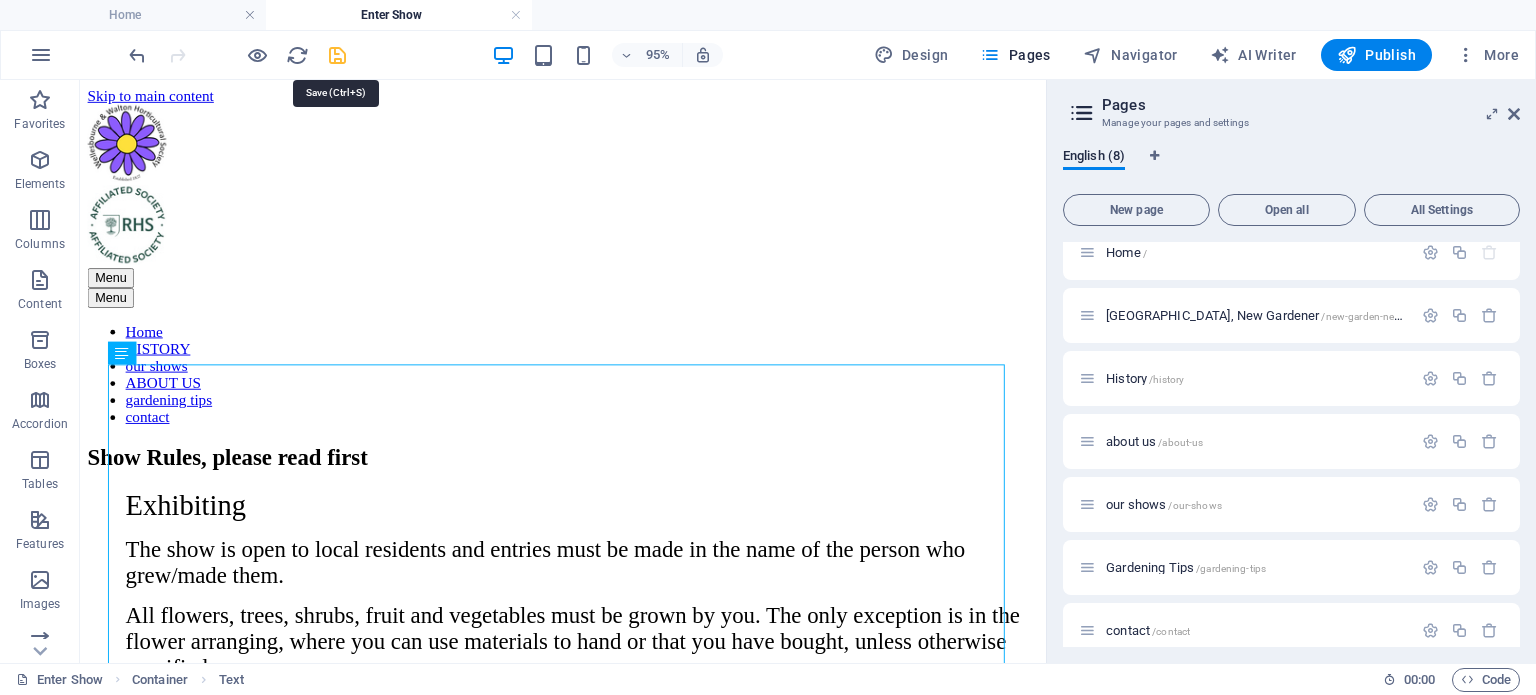 click at bounding box center [337, 55] 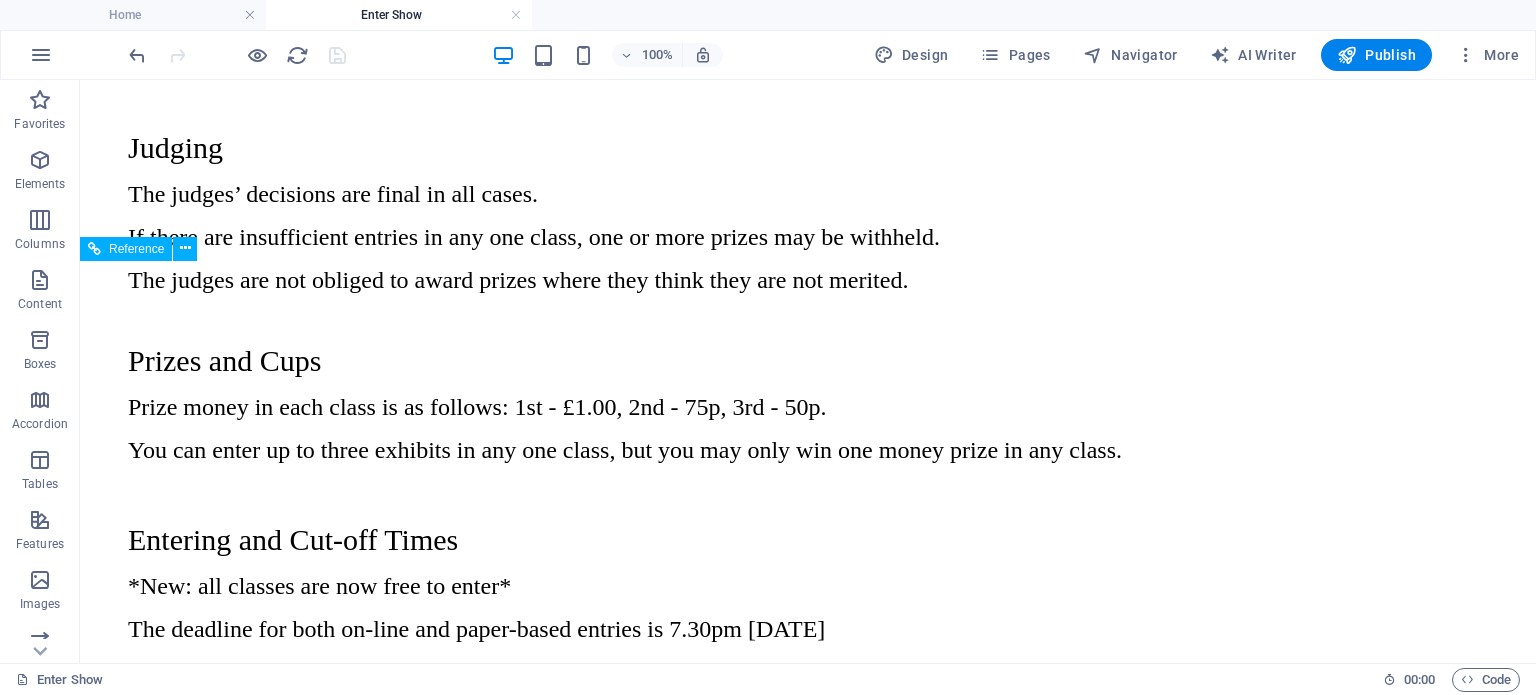 scroll, scrollTop: 544, scrollLeft: 0, axis: vertical 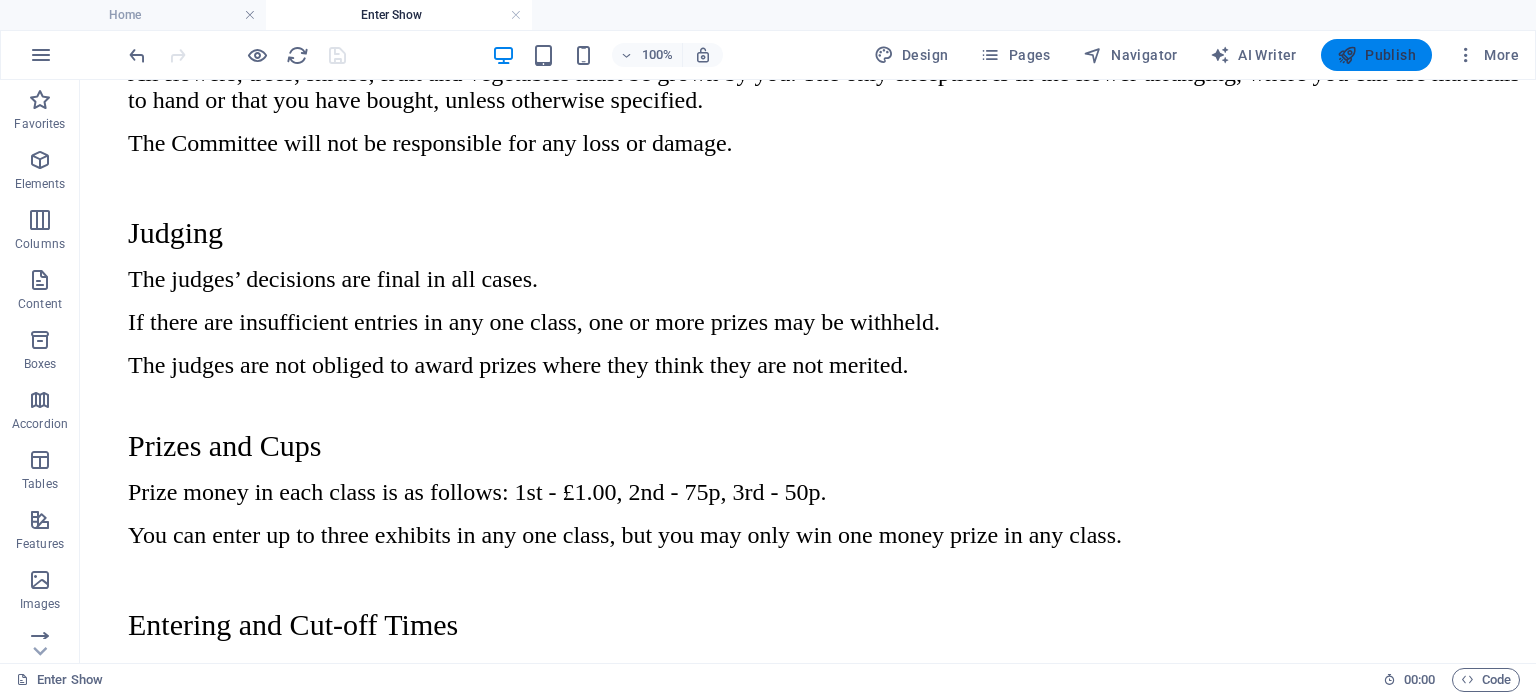 click on "Publish" at bounding box center (1376, 55) 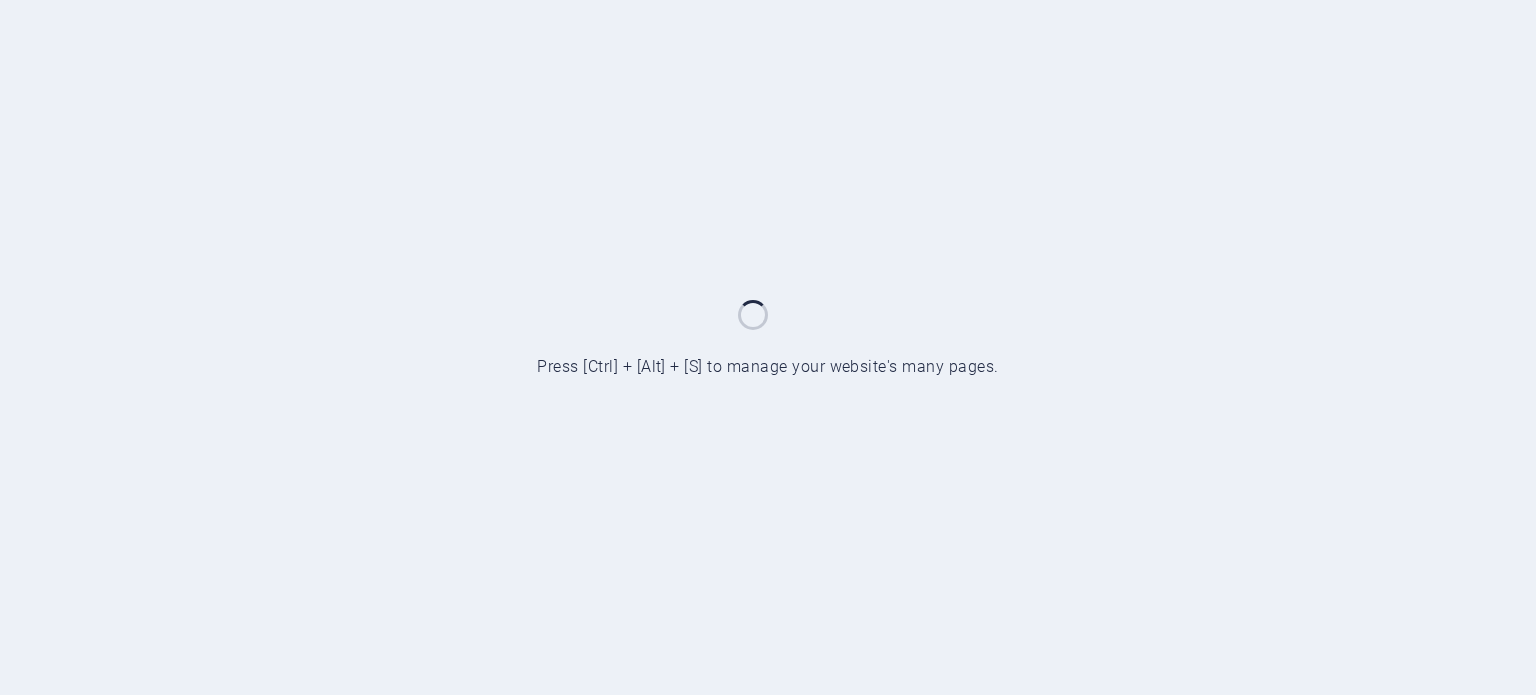 scroll, scrollTop: 0, scrollLeft: 0, axis: both 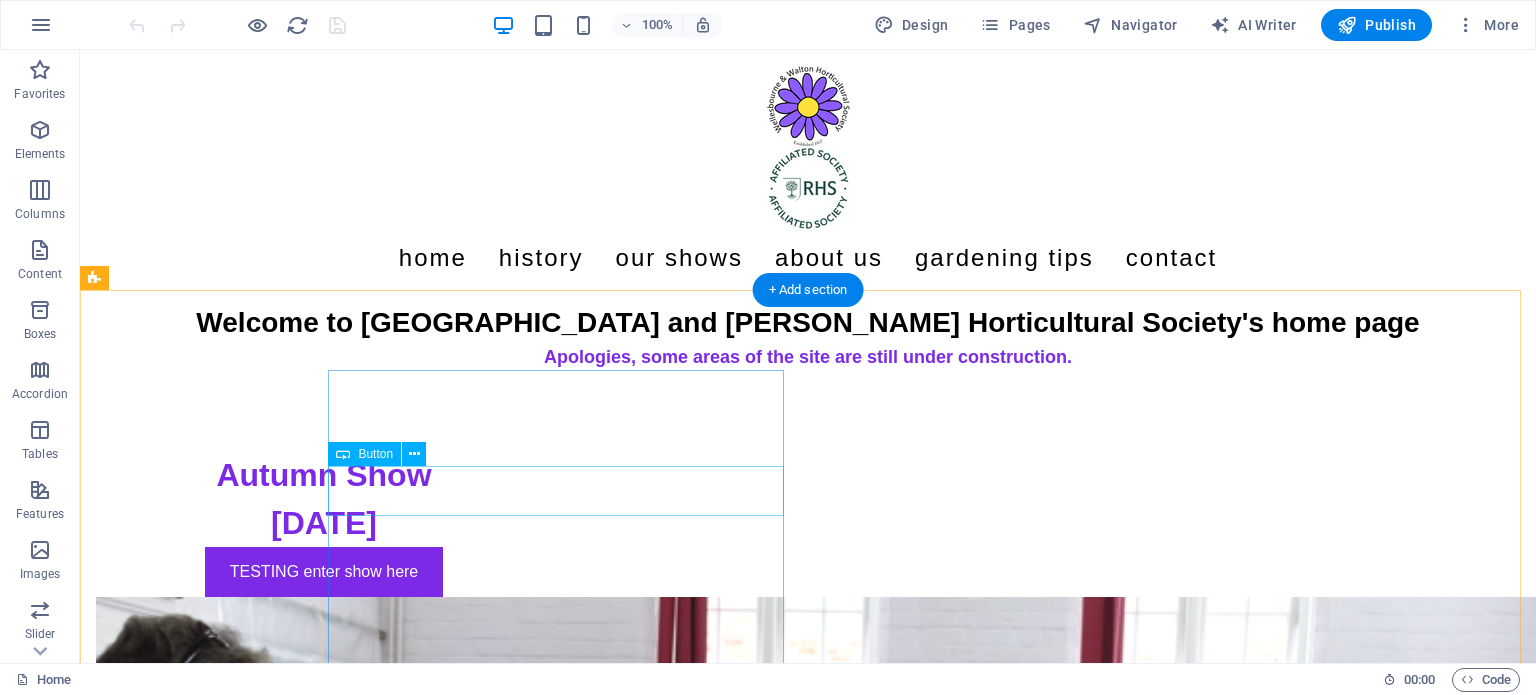 click on "TESTING enter show here" at bounding box center [324, 572] 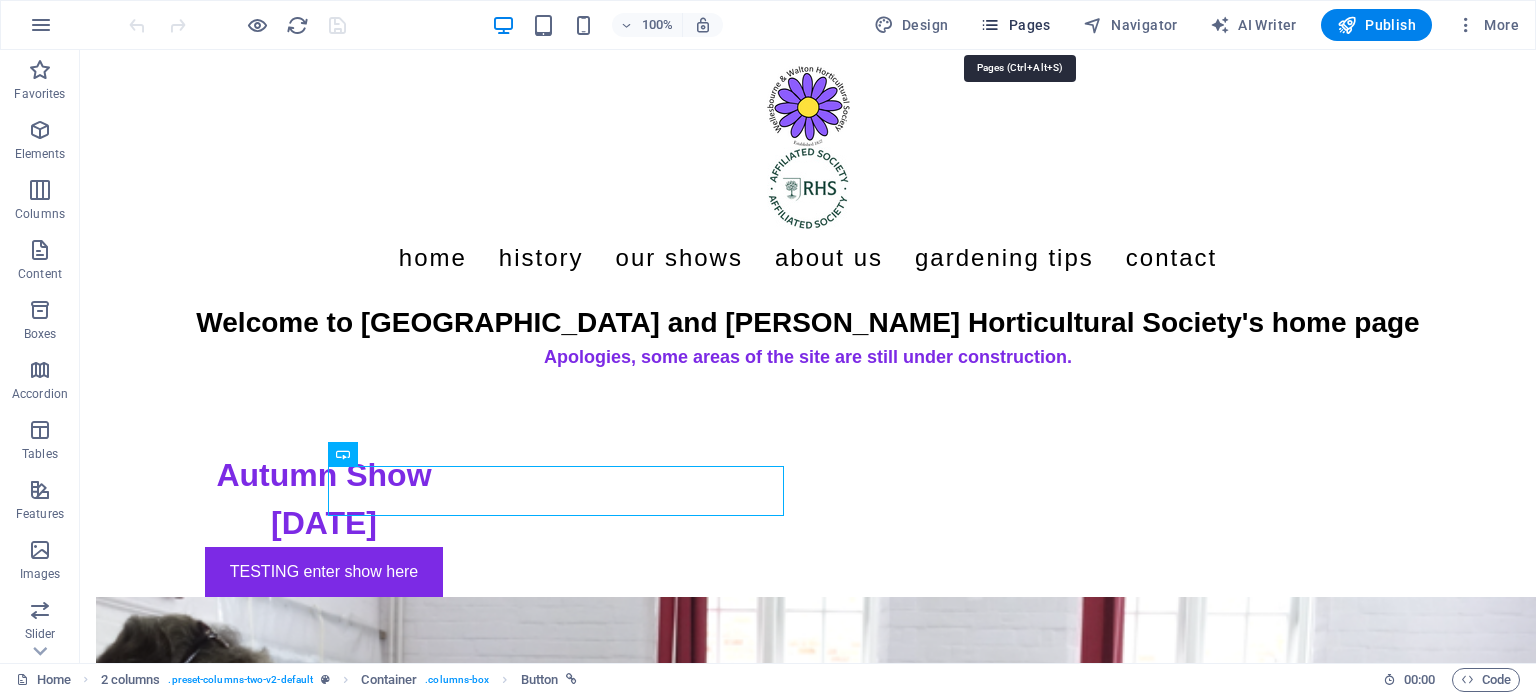 click on "Pages" at bounding box center (1015, 25) 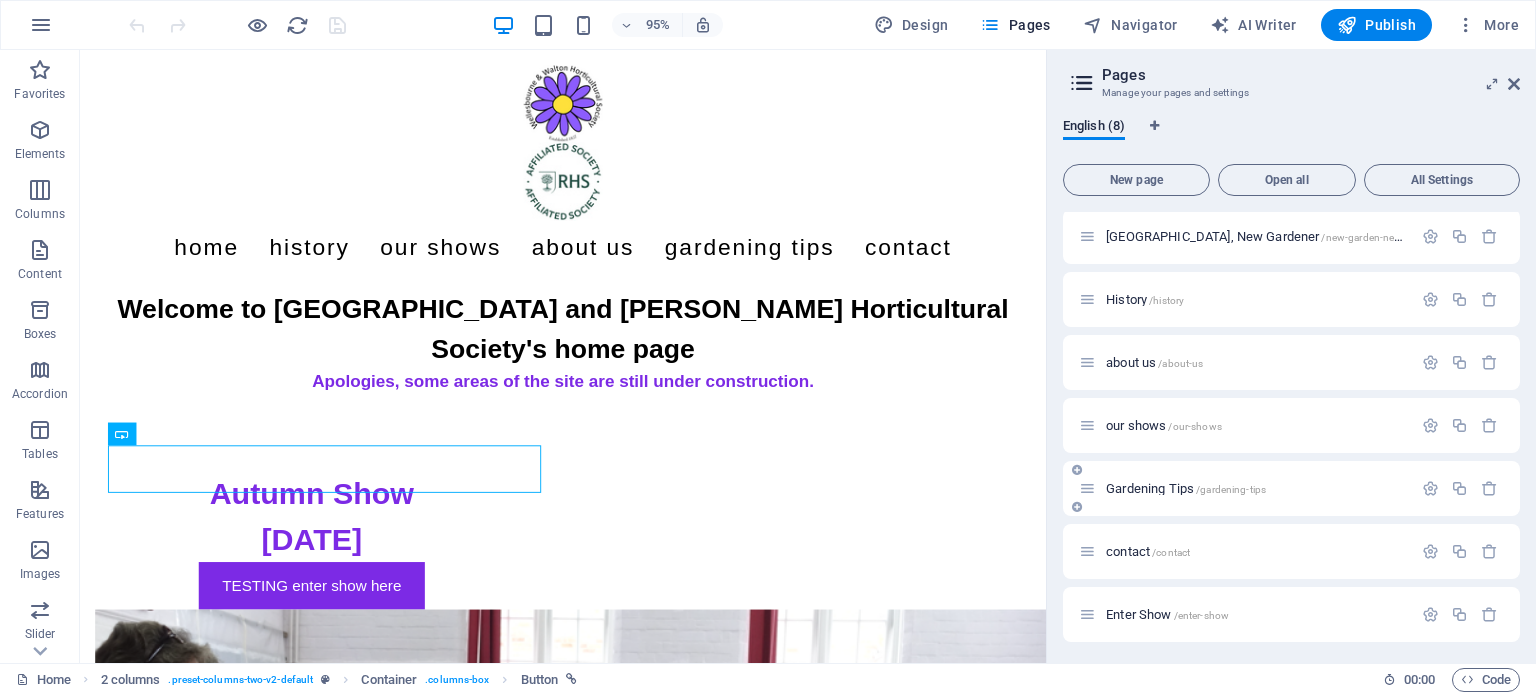 scroll, scrollTop: 68, scrollLeft: 0, axis: vertical 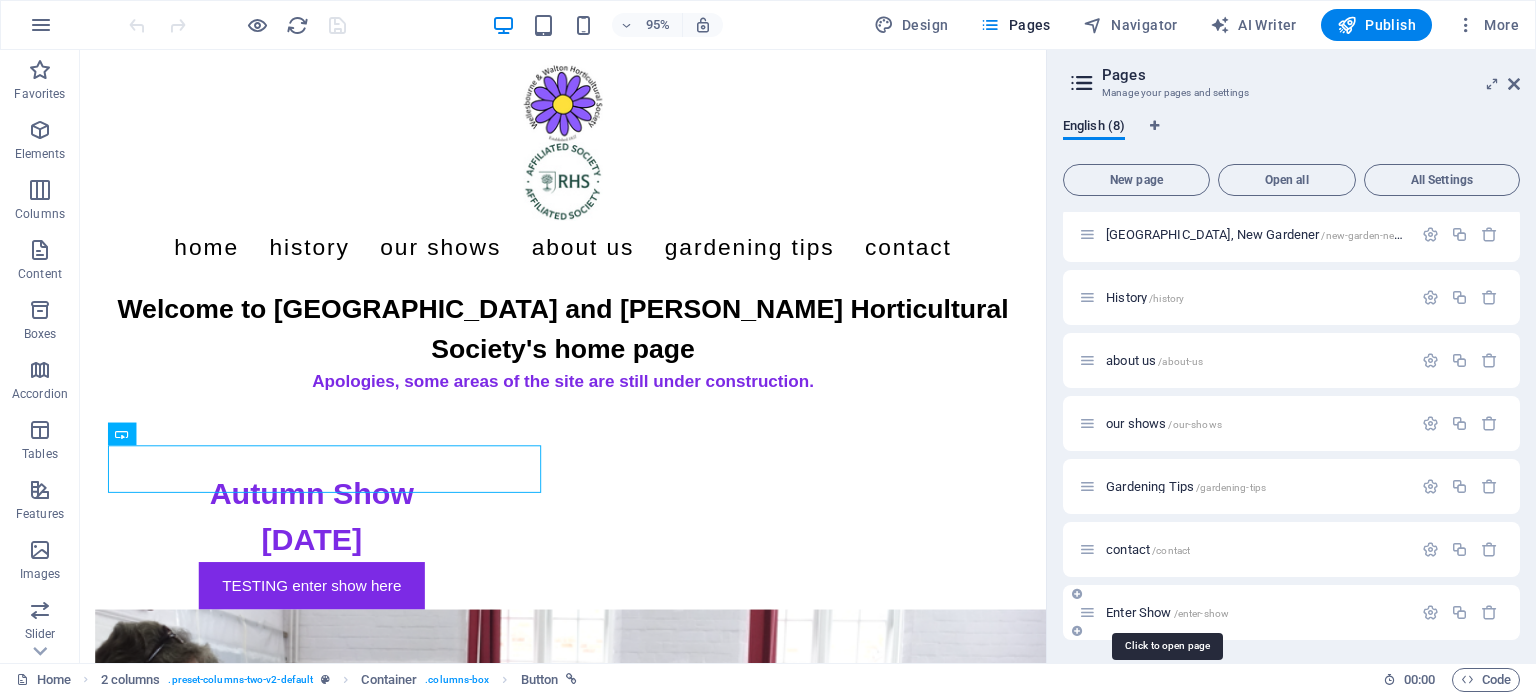 click on "Enter Show /enter-show" at bounding box center (1167, 612) 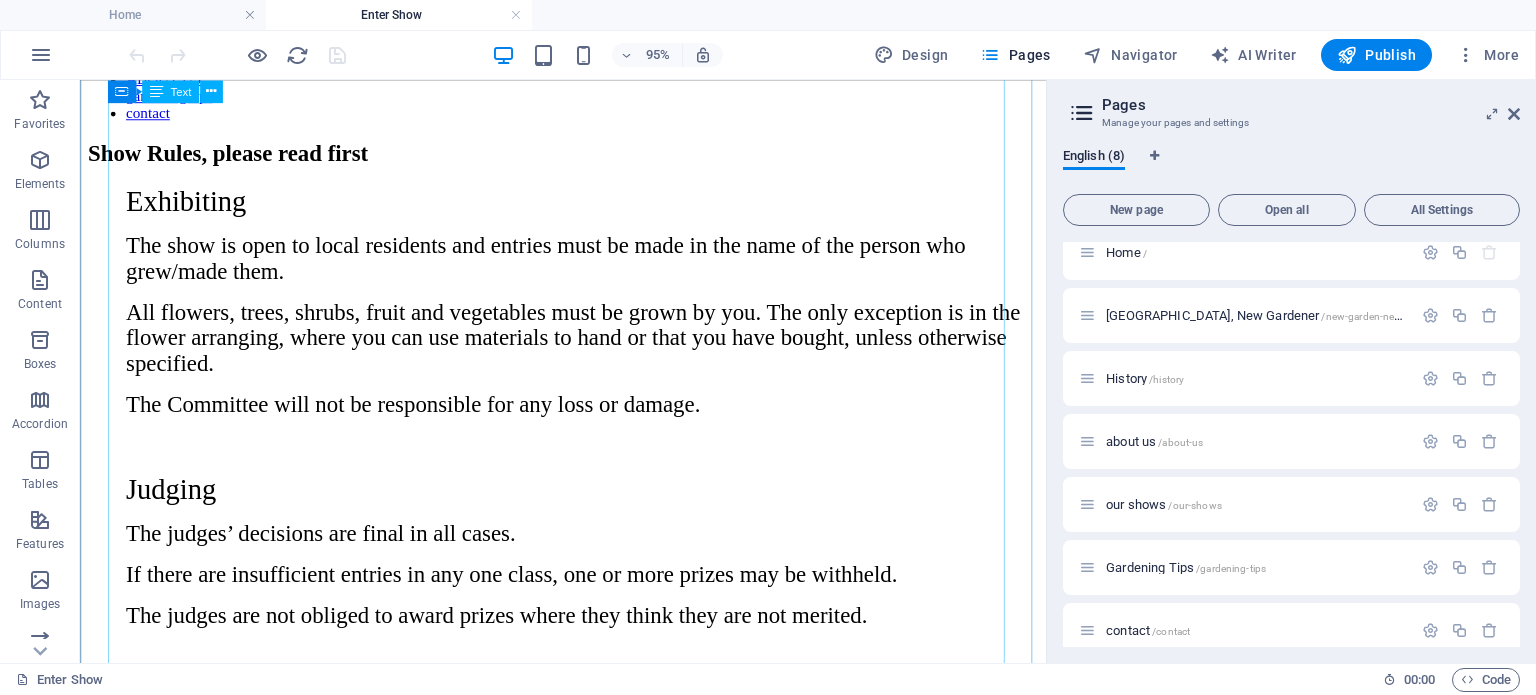 scroll, scrollTop: 300, scrollLeft: 0, axis: vertical 